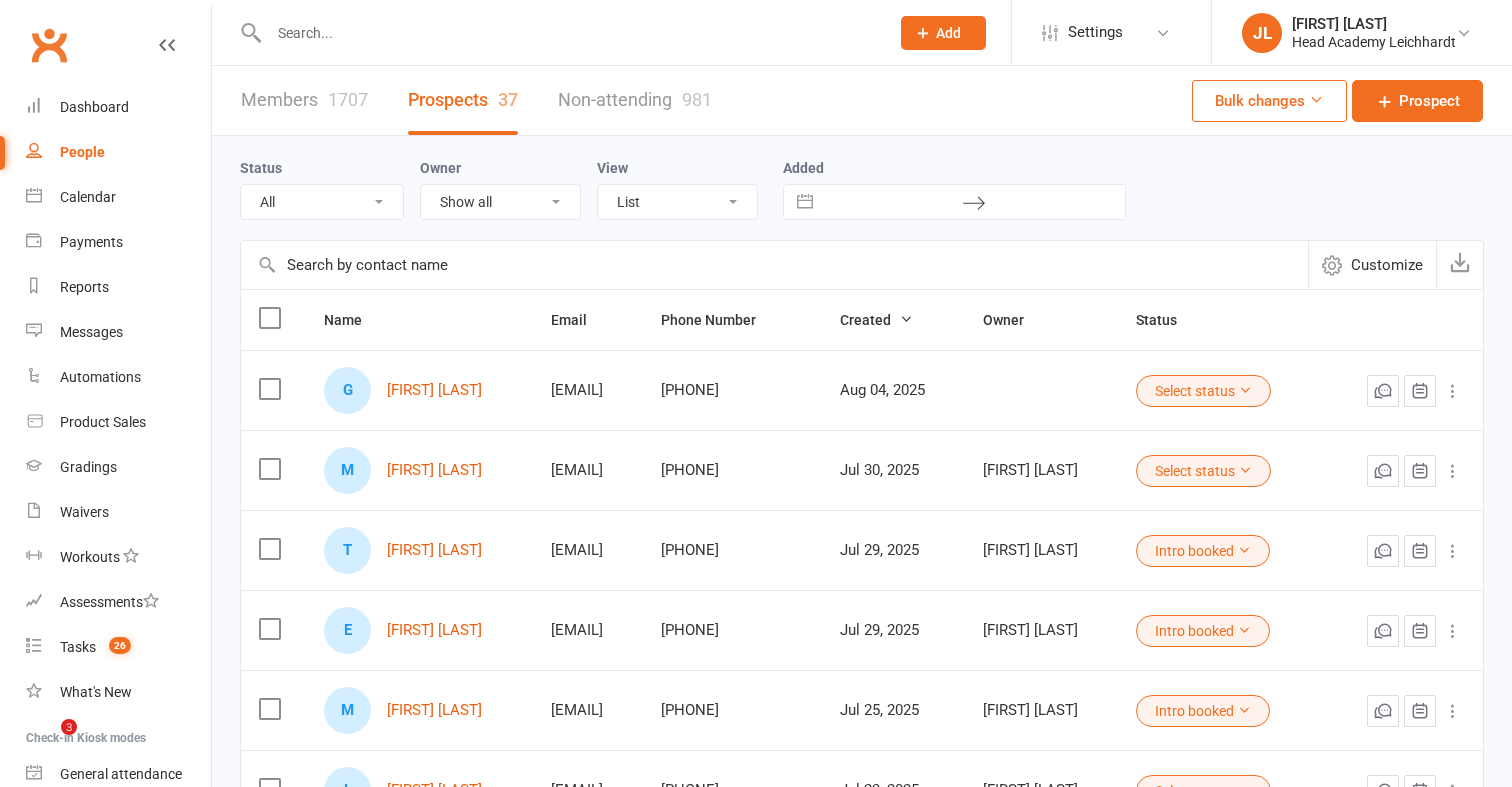select on "50" 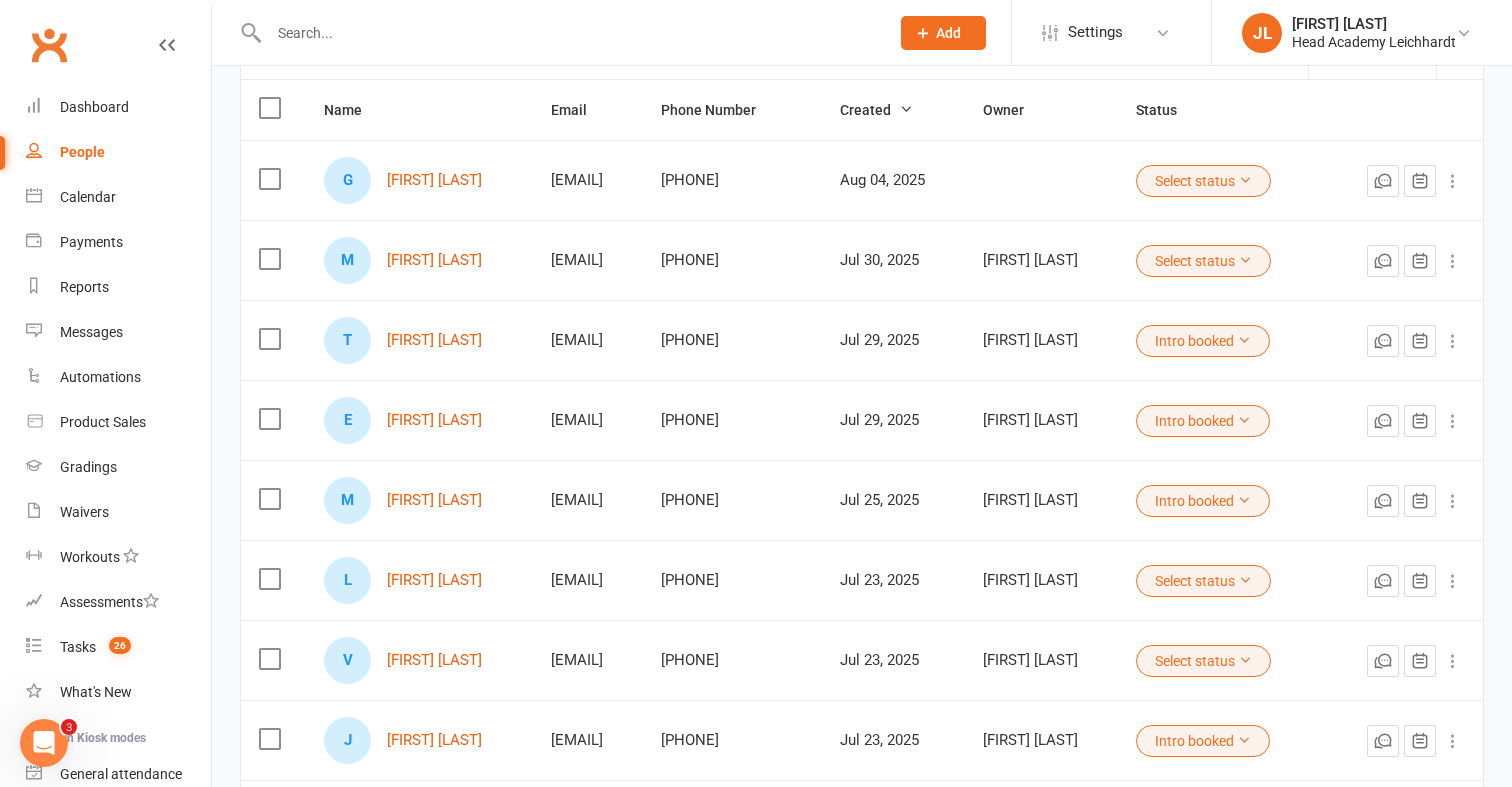 scroll, scrollTop: 0, scrollLeft: 0, axis: both 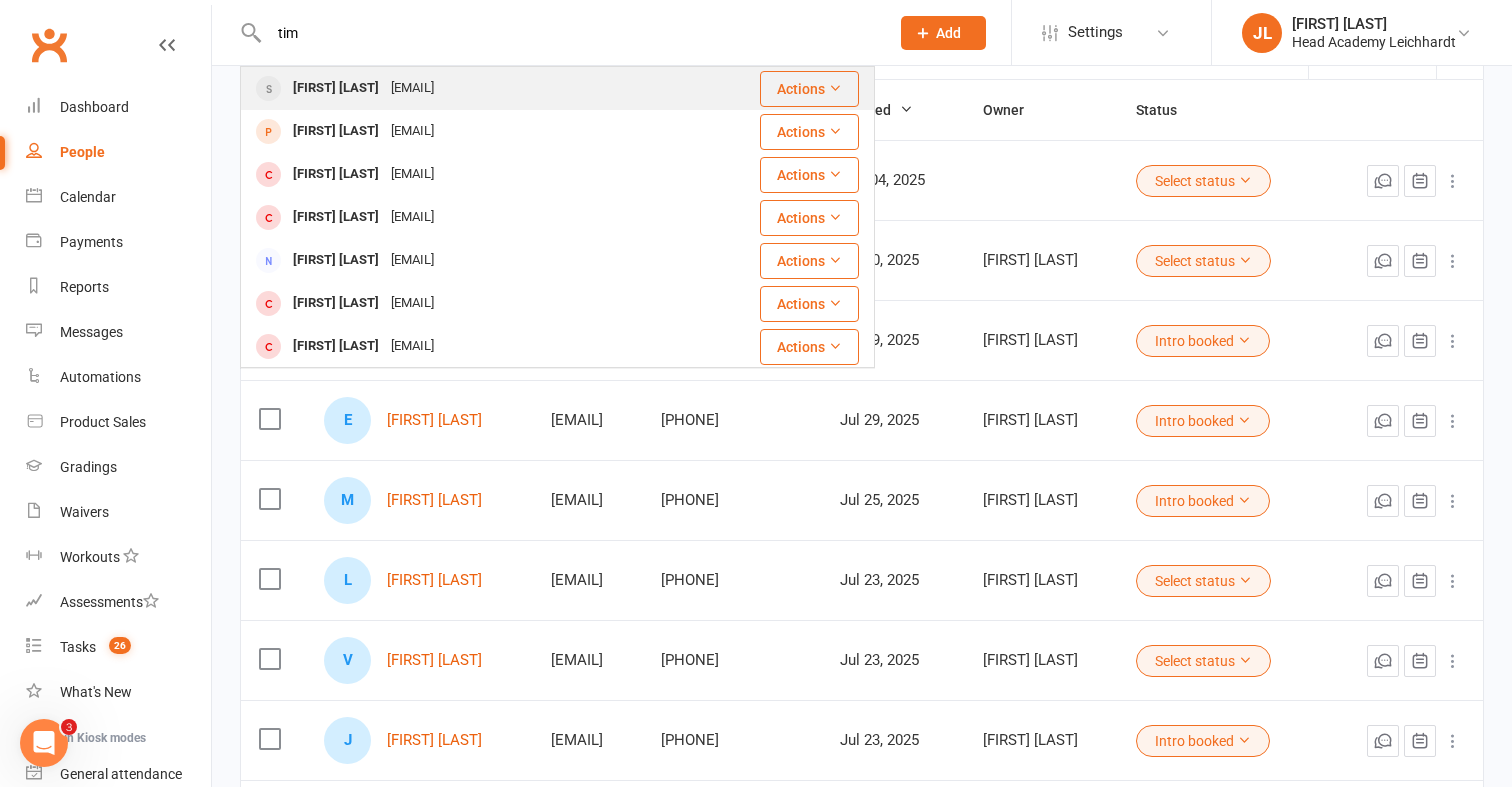 type on "tim" 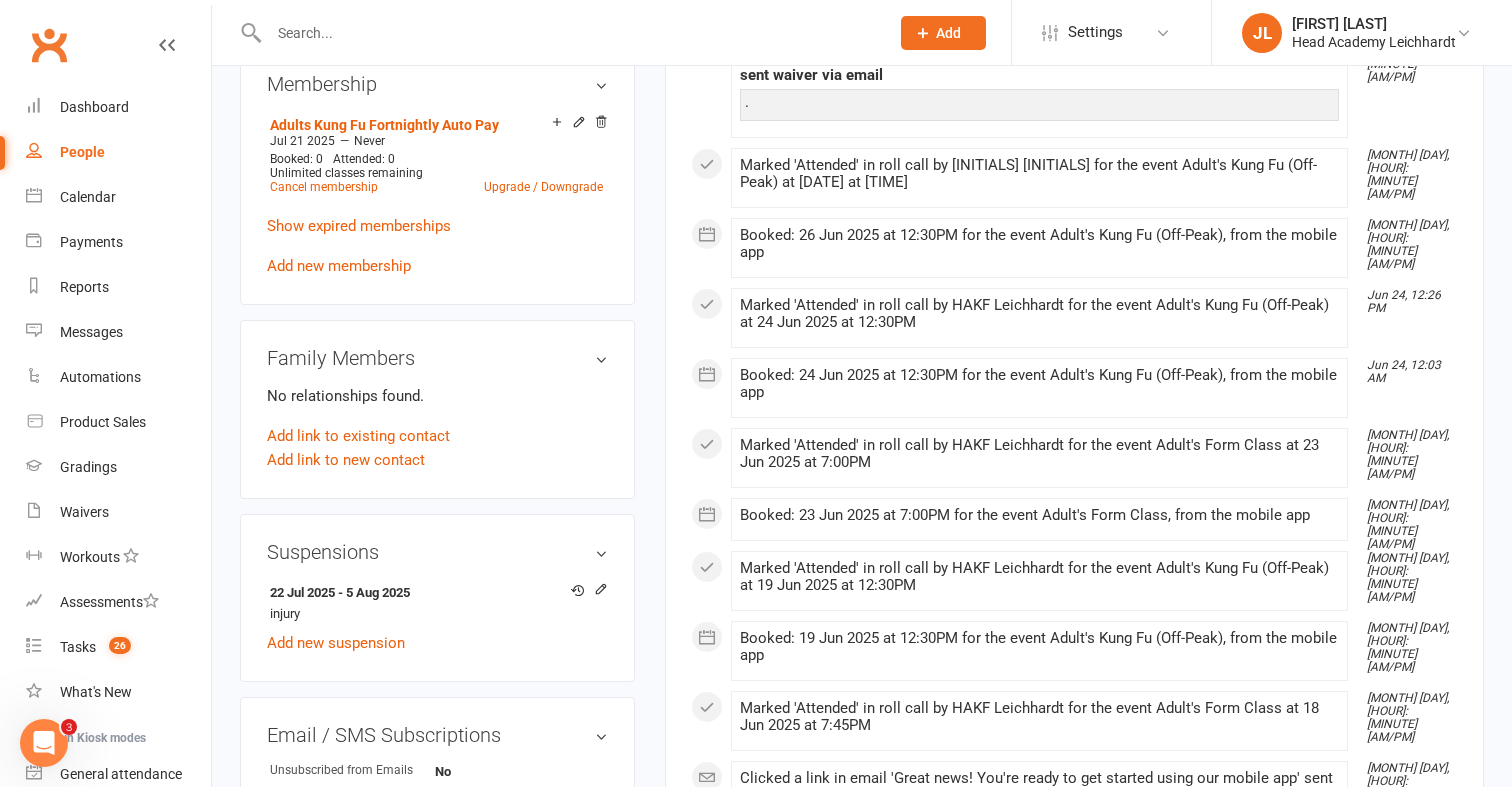 scroll, scrollTop: 1111, scrollLeft: 0, axis: vertical 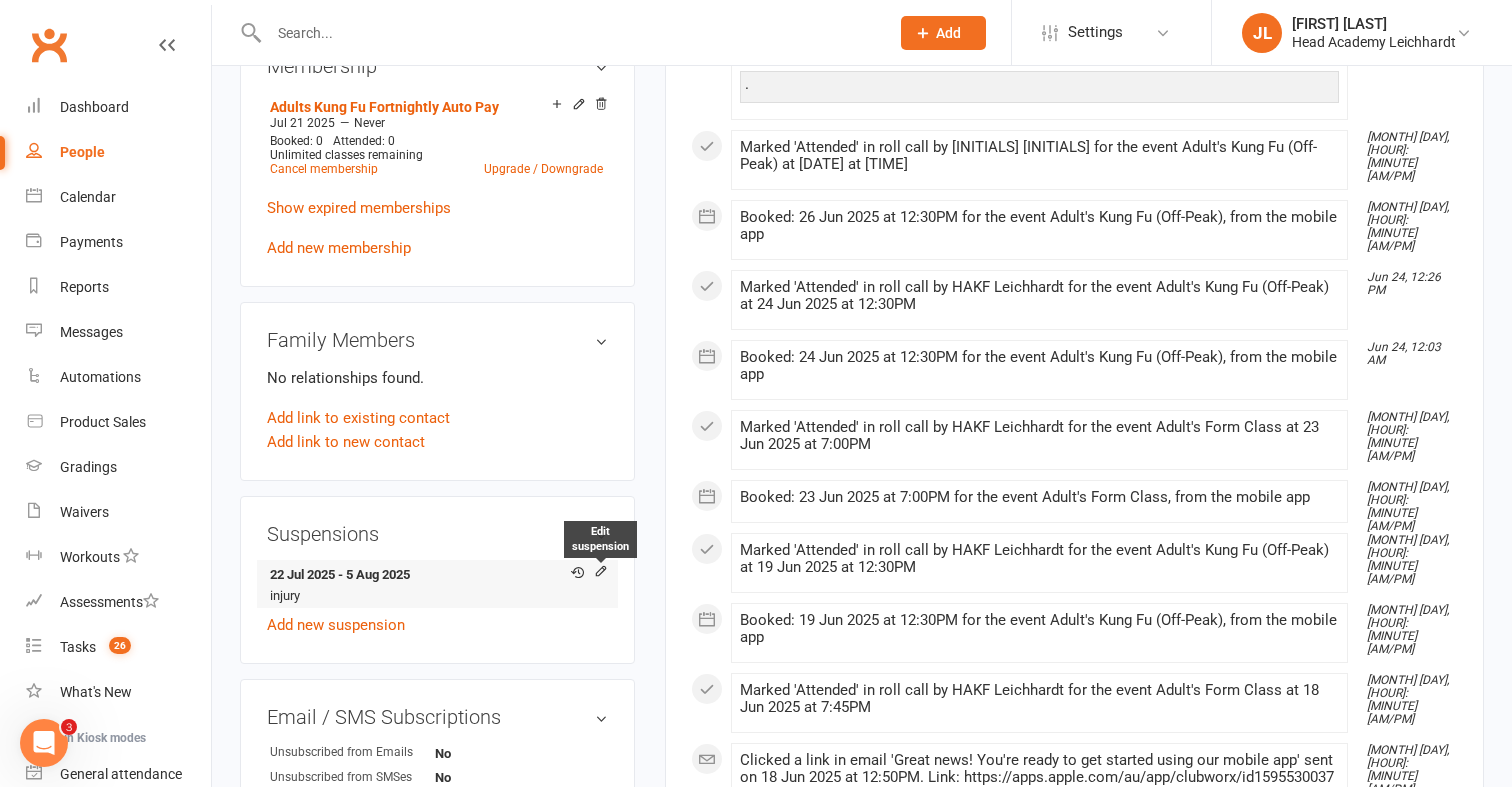 click at bounding box center [601, 573] 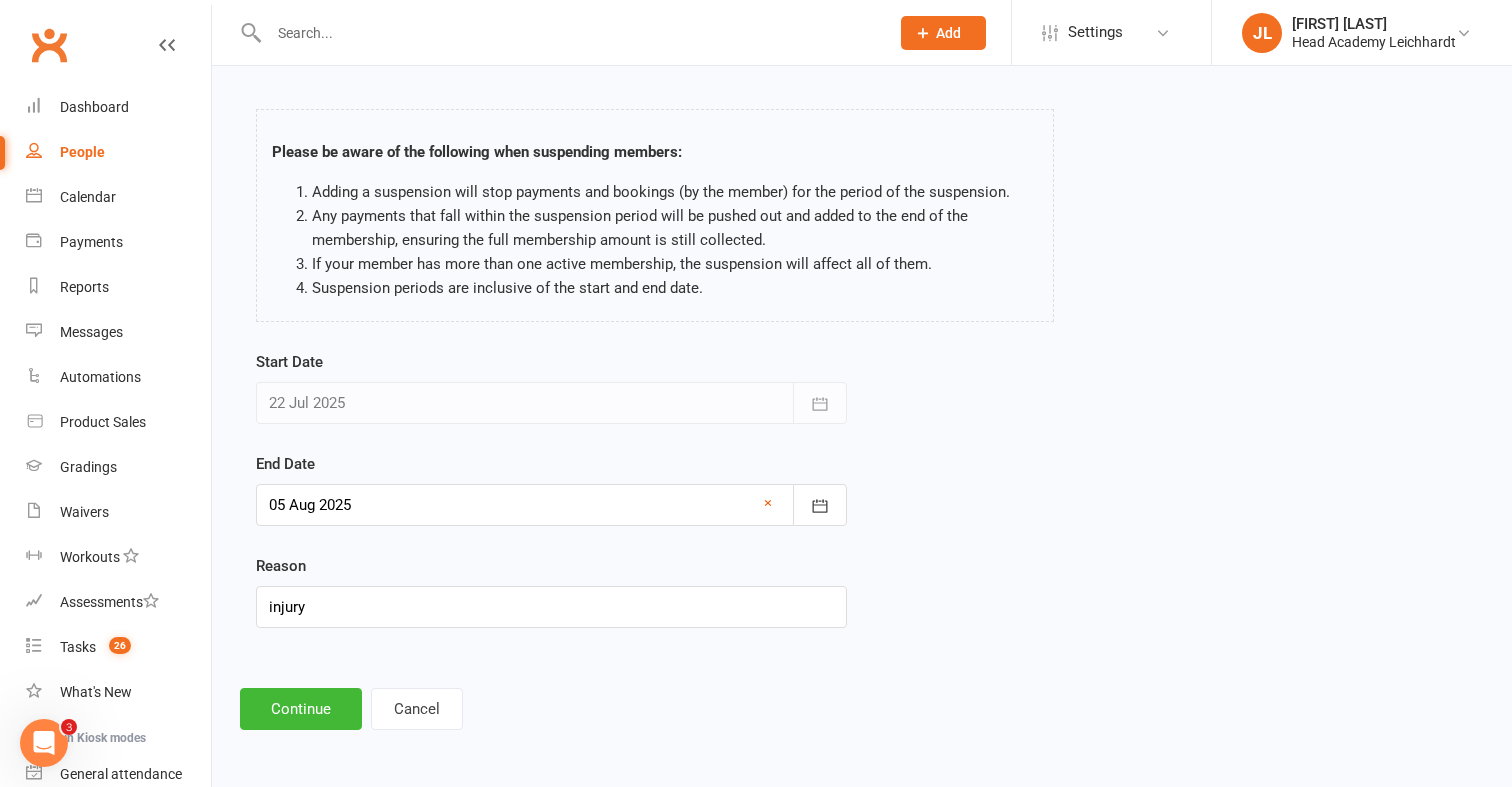 scroll, scrollTop: 0, scrollLeft: 0, axis: both 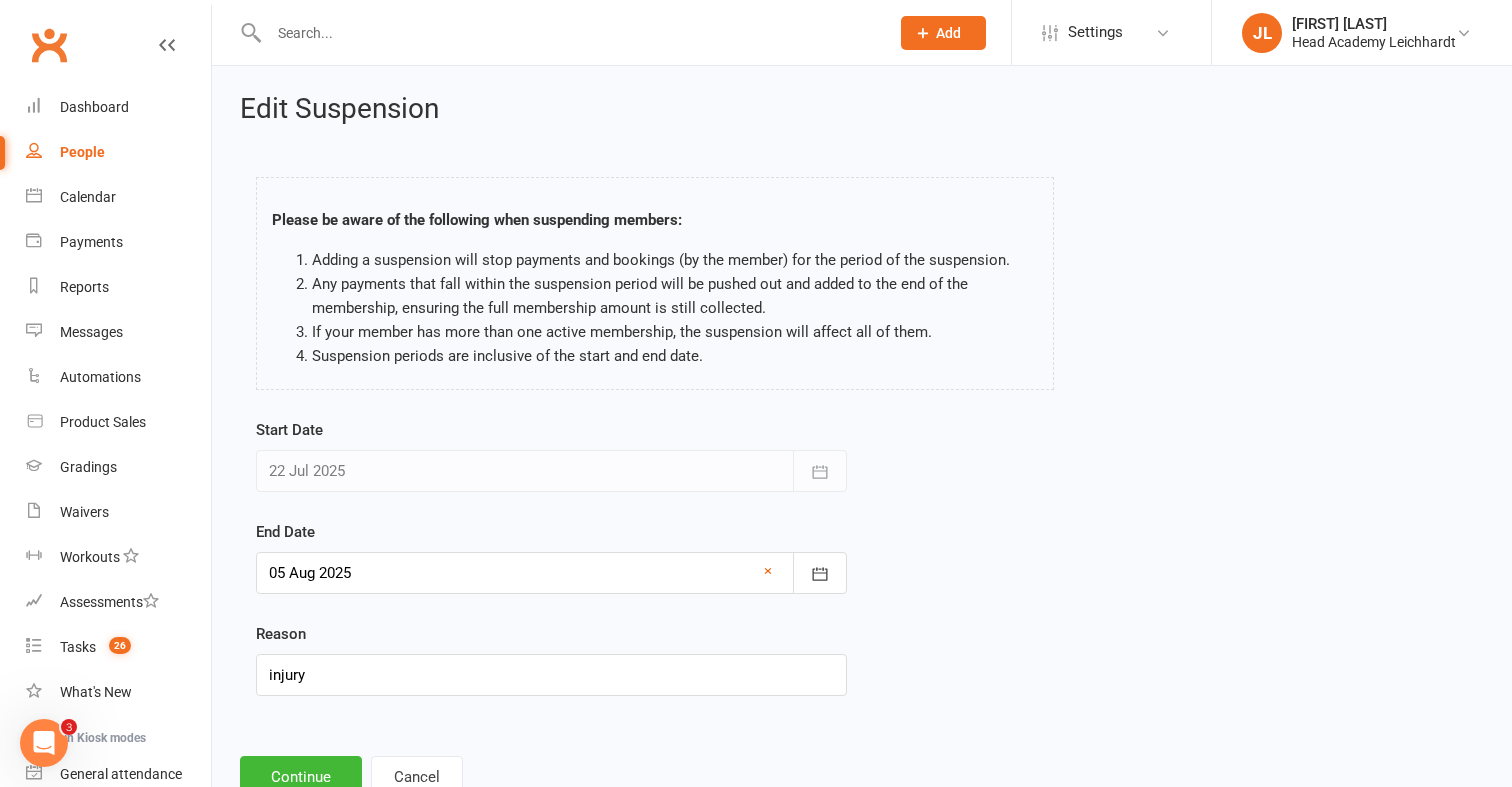 click at bounding box center (551, 573) 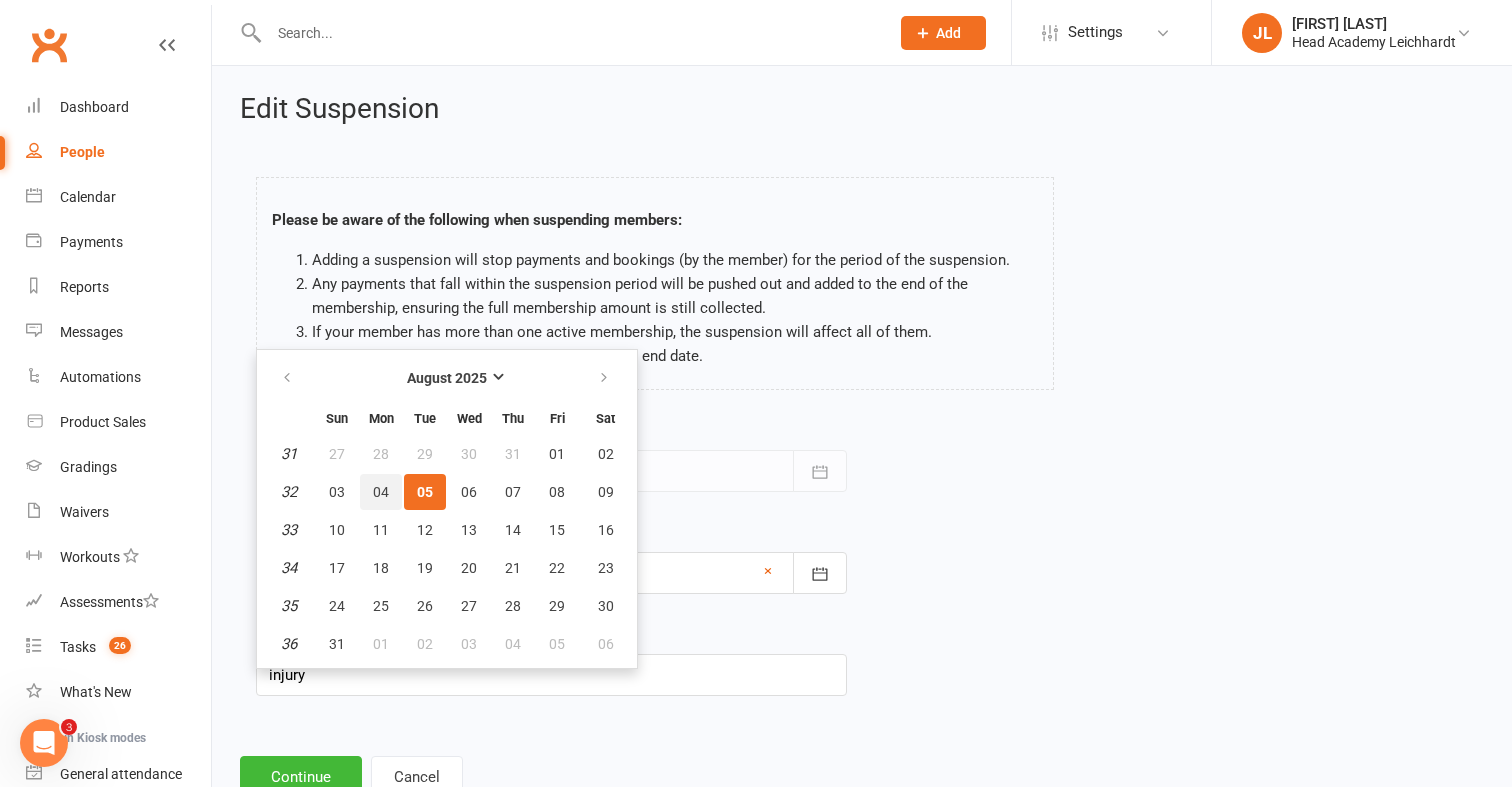 click on "04" at bounding box center (381, 492) 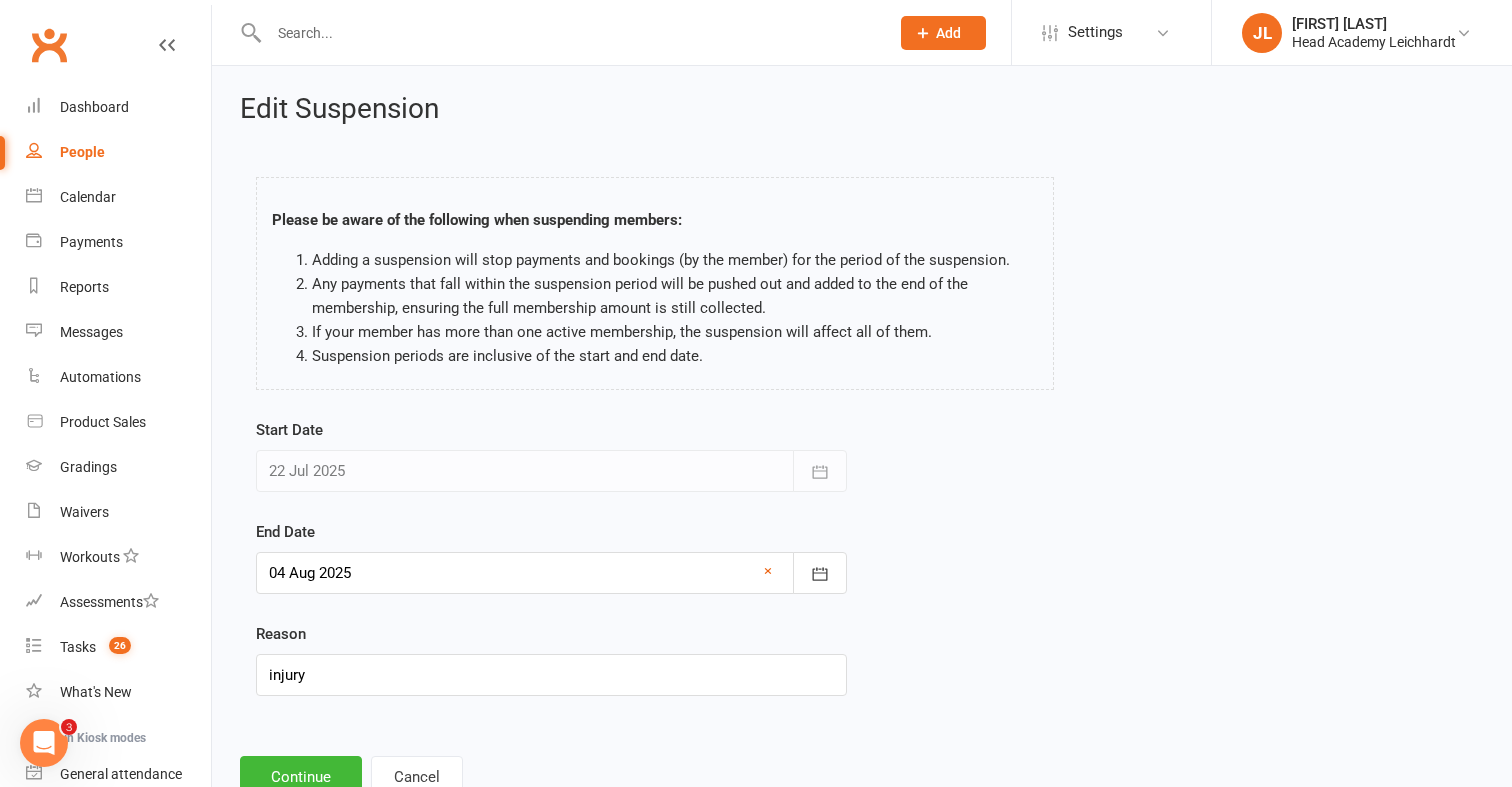 scroll, scrollTop: 68, scrollLeft: 0, axis: vertical 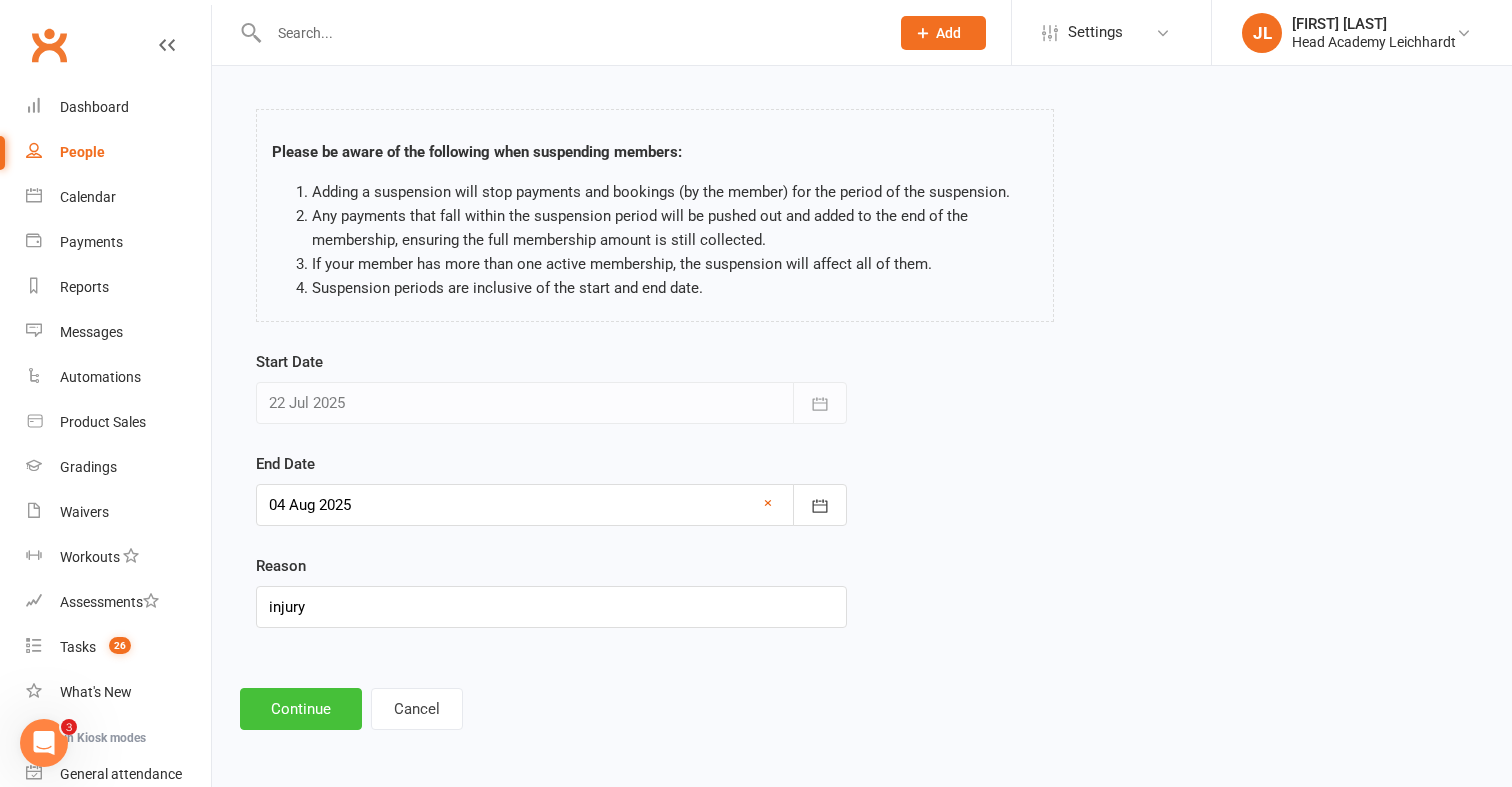click on "Continue" at bounding box center [301, 709] 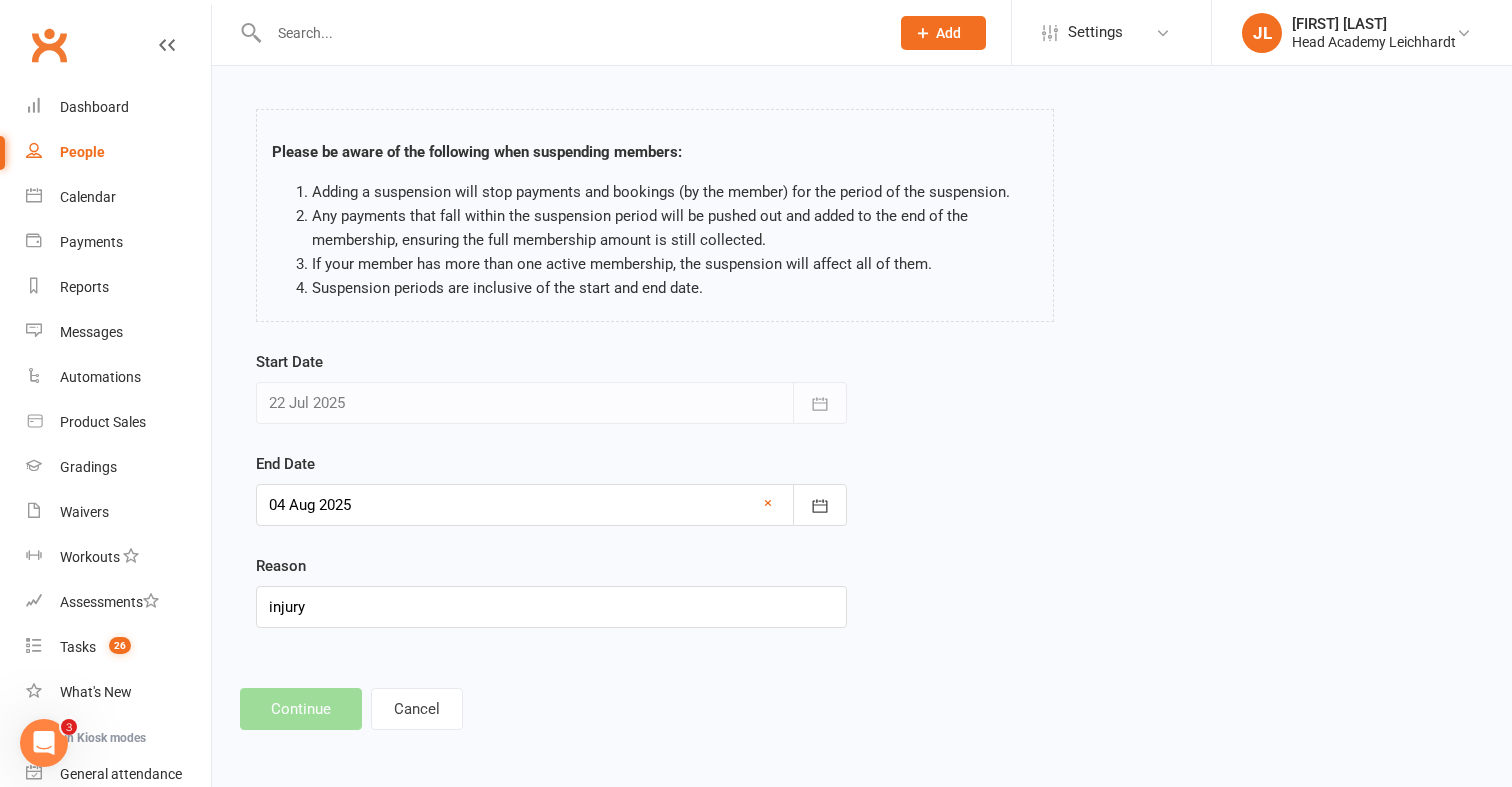scroll, scrollTop: 0, scrollLeft: 0, axis: both 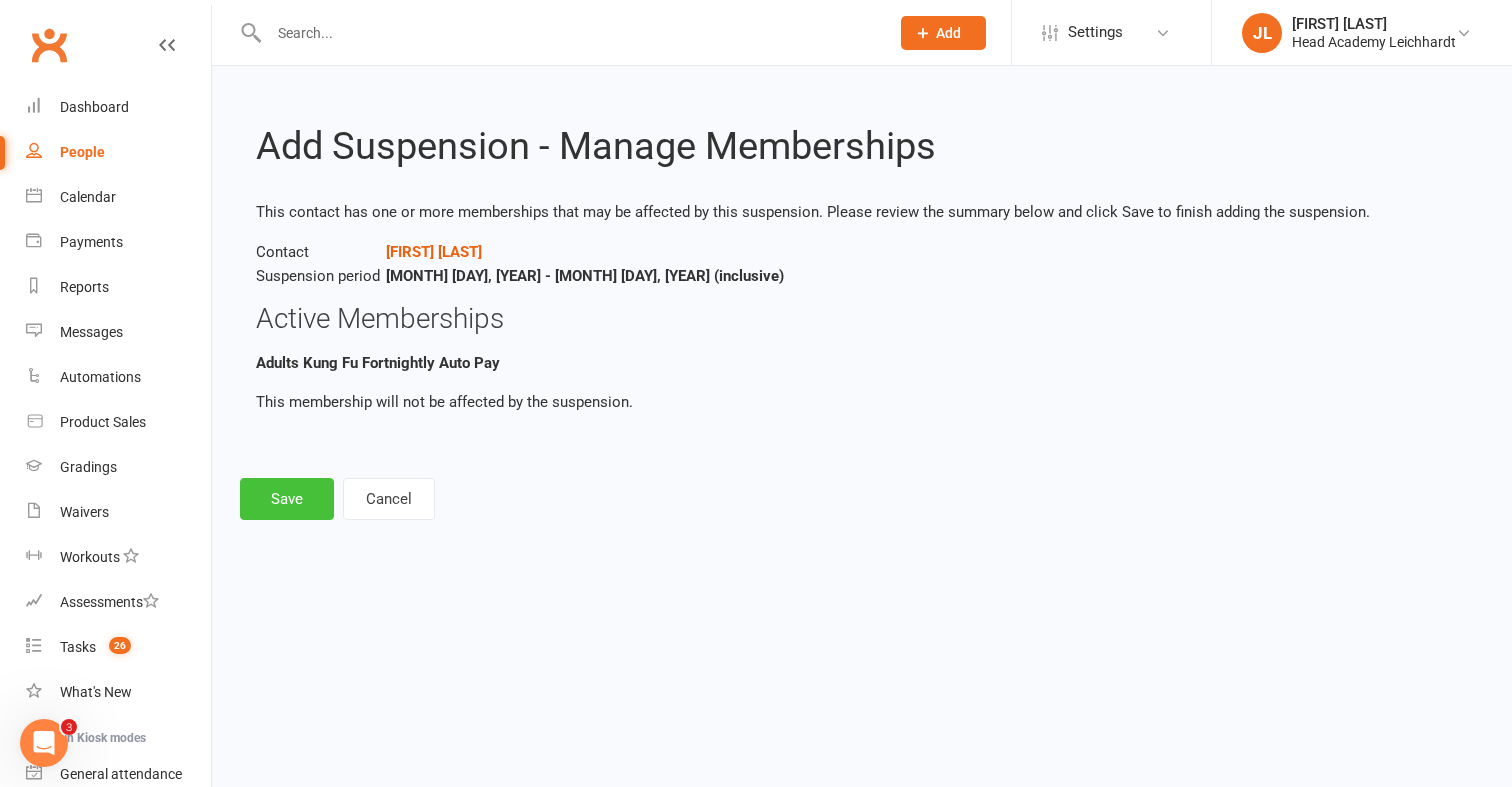 click on "Save" at bounding box center [287, 499] 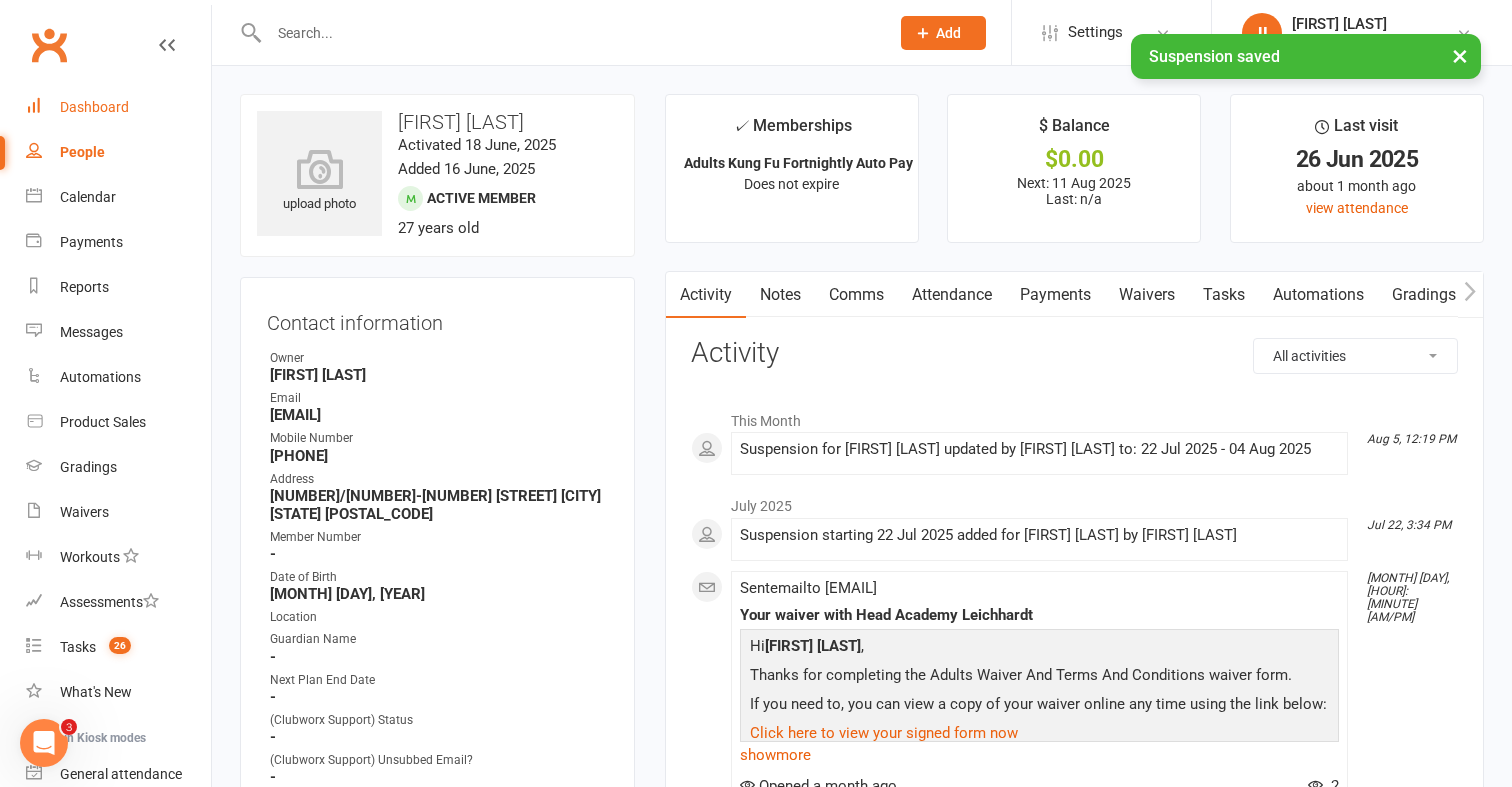 click on "Dashboard" at bounding box center [94, 107] 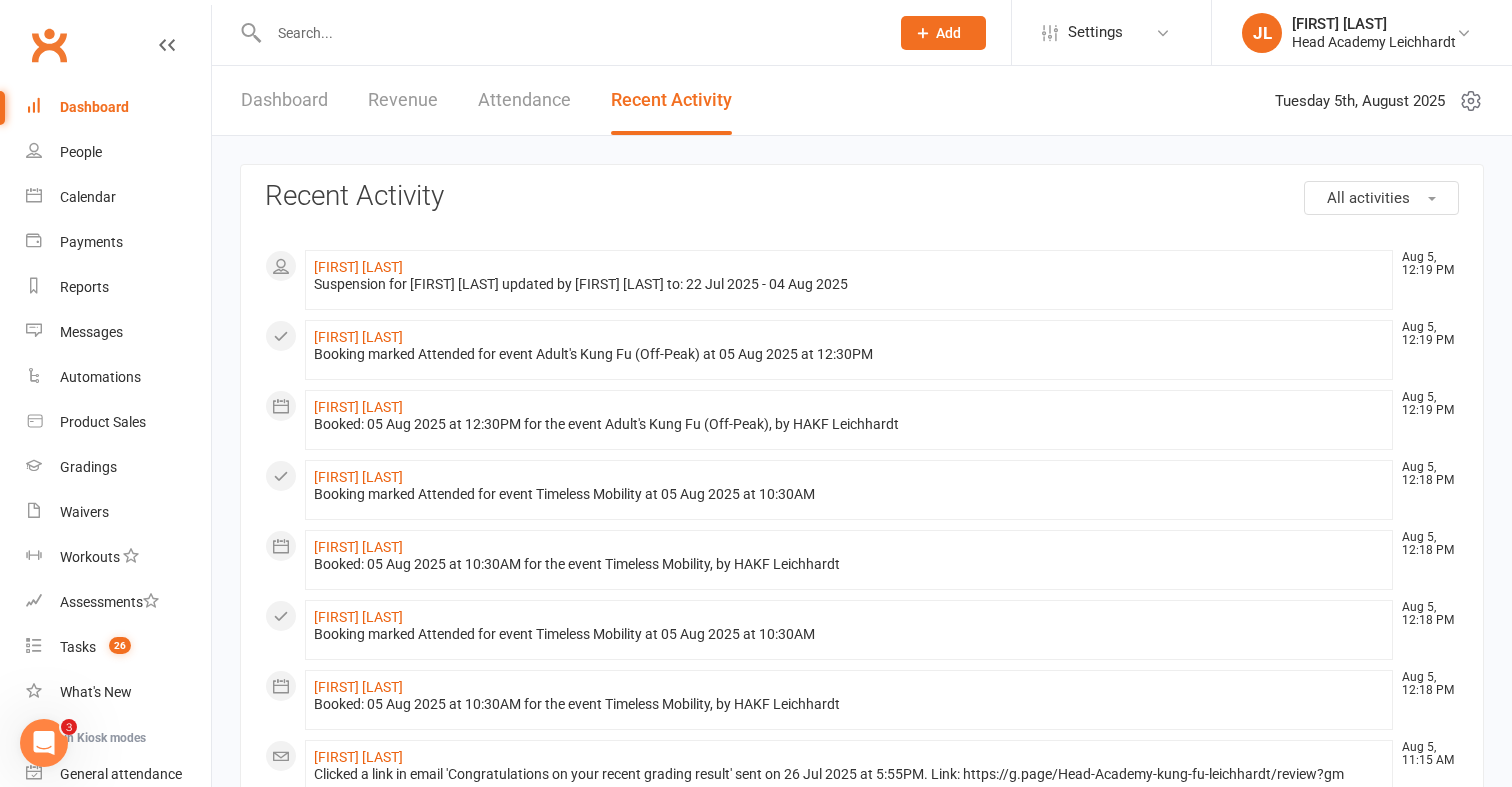 click at bounding box center [557, 32] 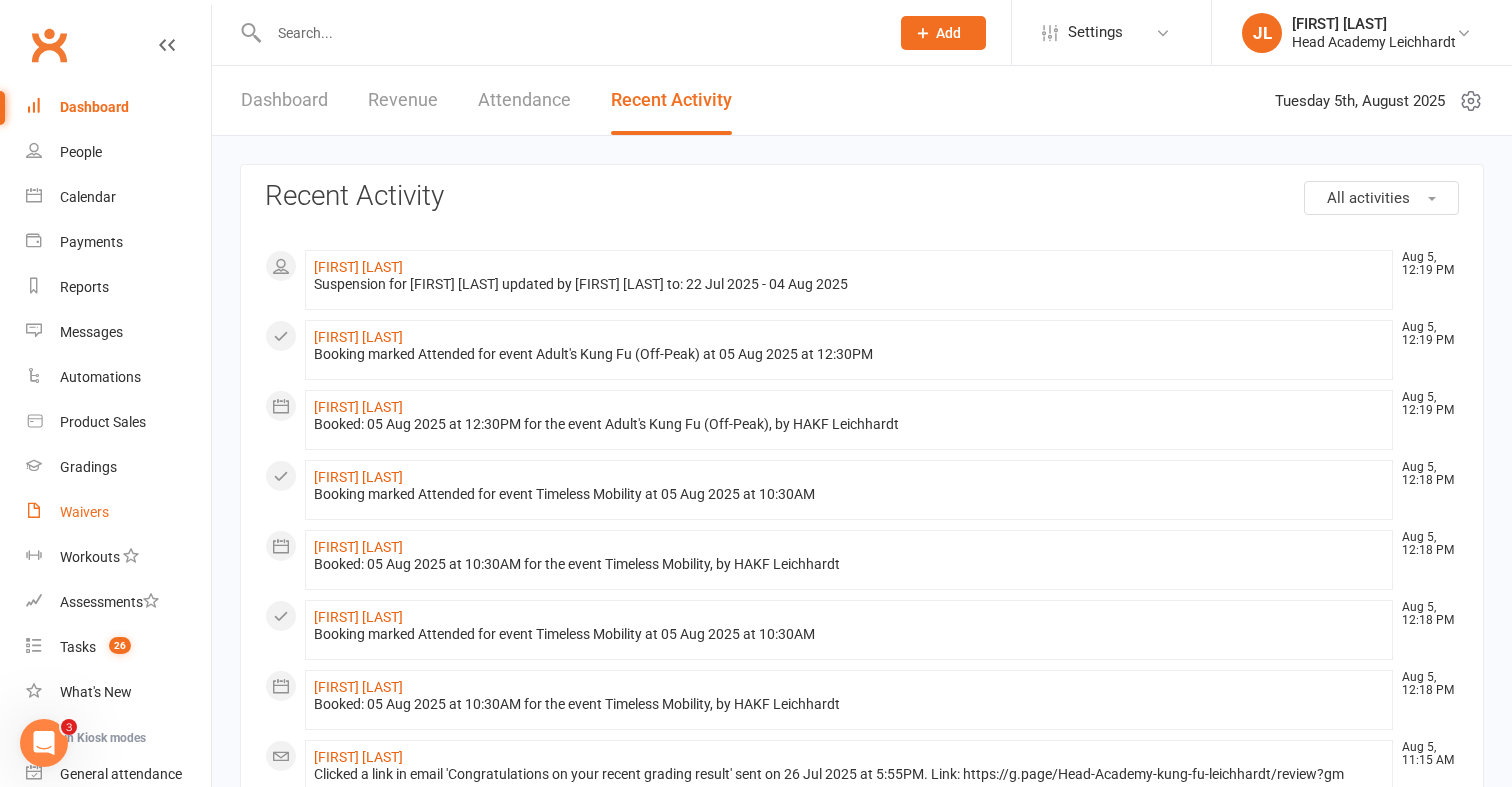 click on "Waivers" at bounding box center [84, 512] 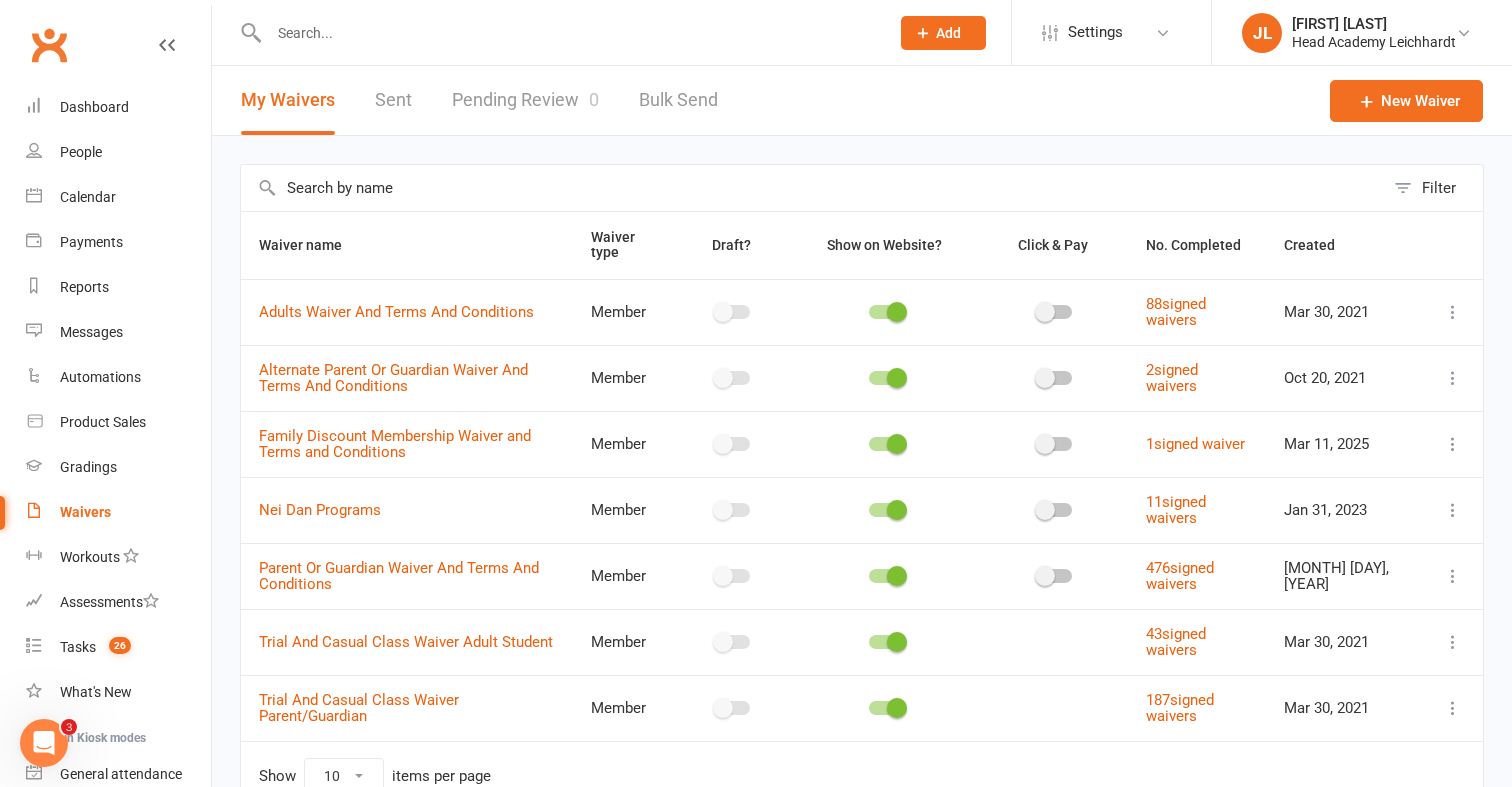 click on "Pending Review 0" at bounding box center (525, 100) 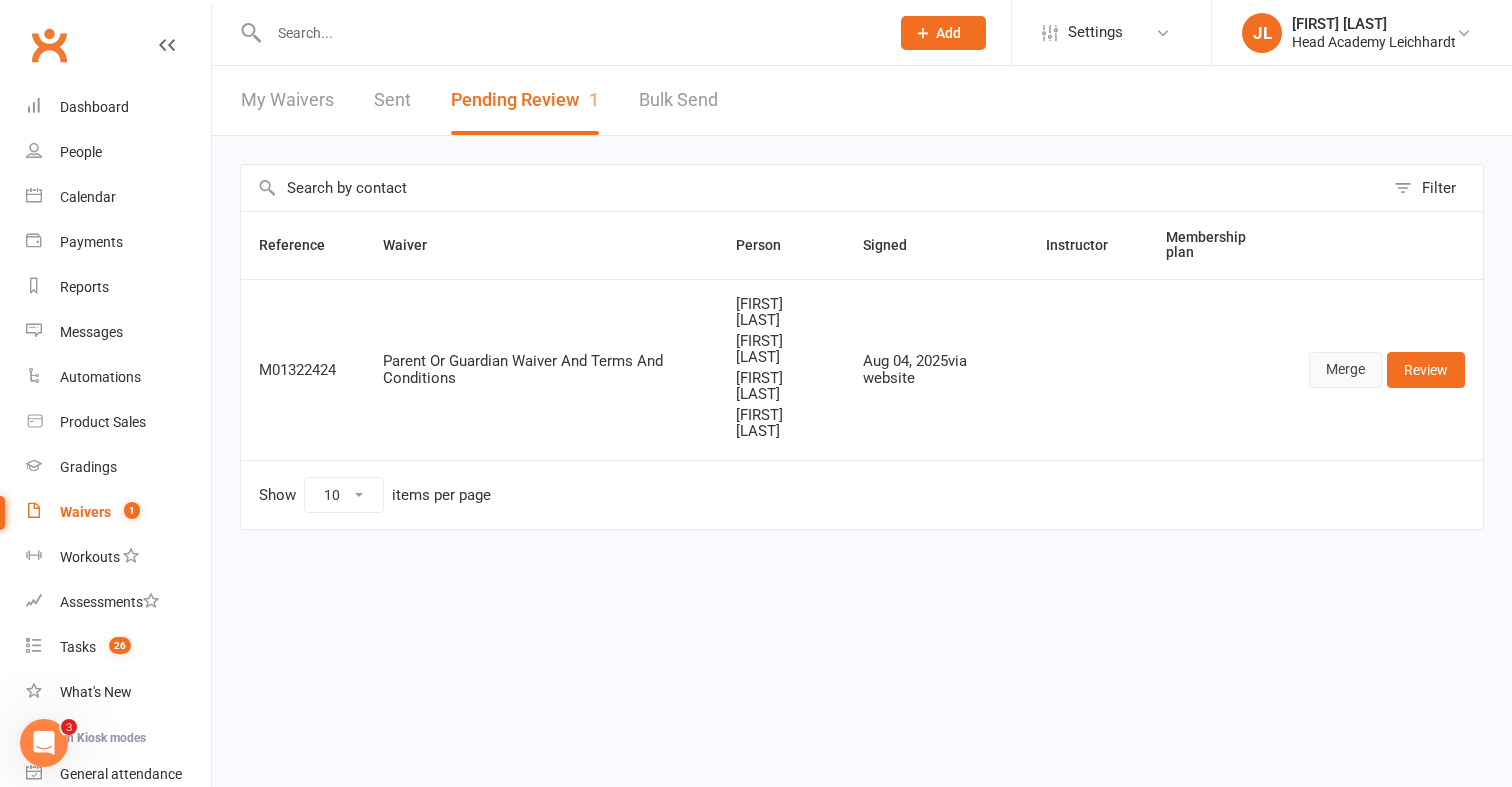 click on "Merge" at bounding box center (1345, 370) 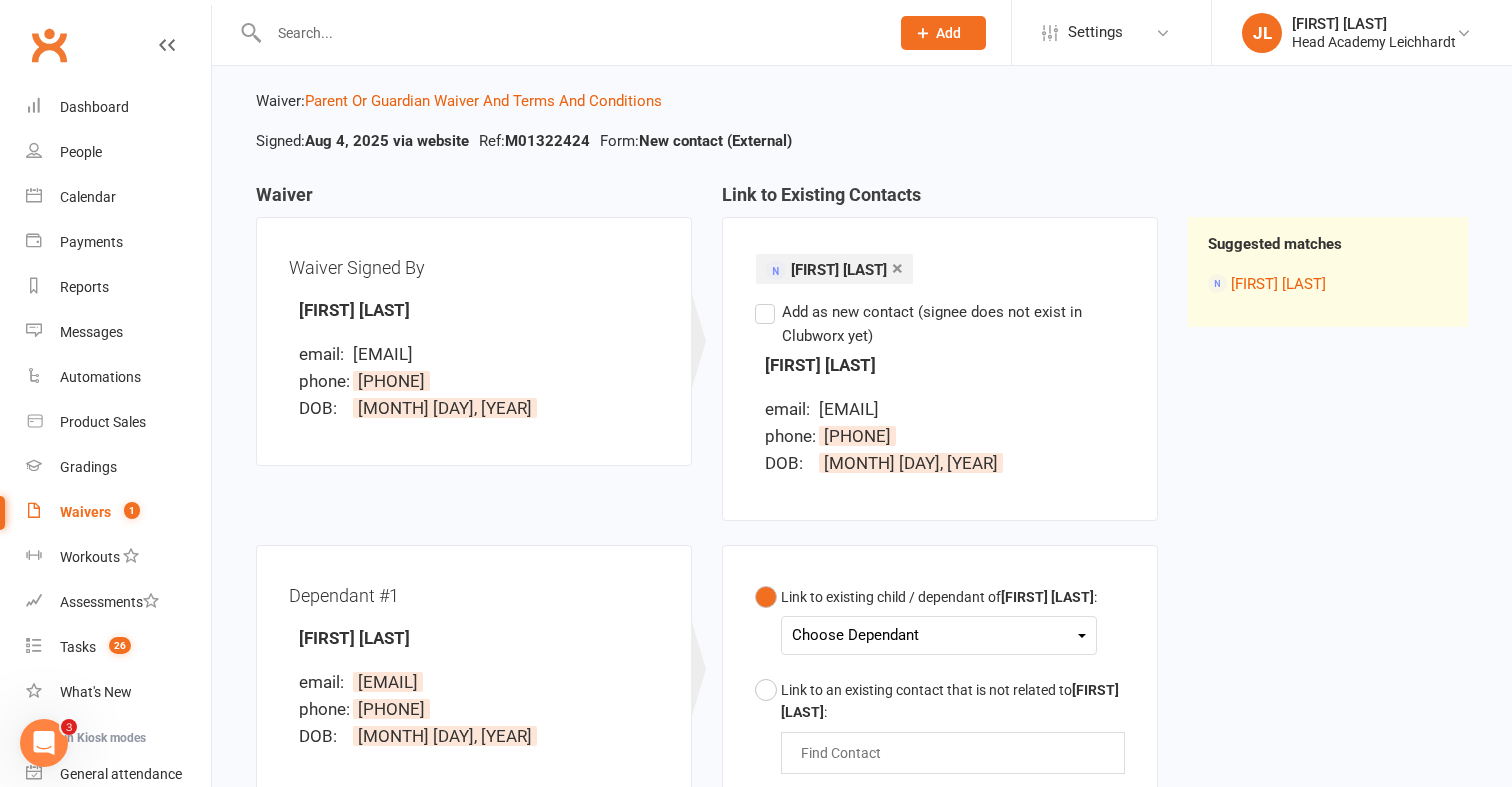 scroll, scrollTop: 101, scrollLeft: 0, axis: vertical 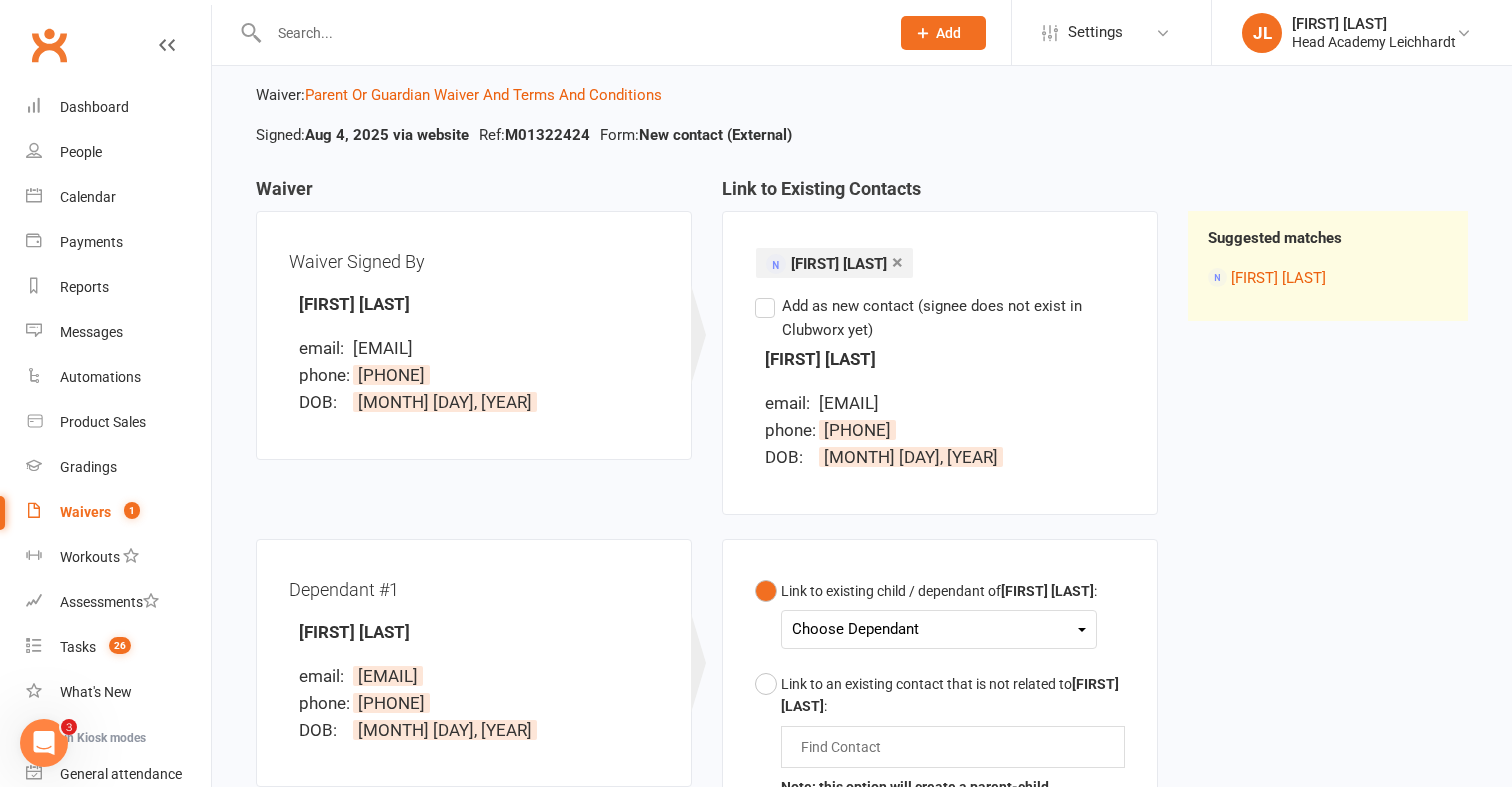 click on "× [FIRST] [LAST]" at bounding box center [834, 263] 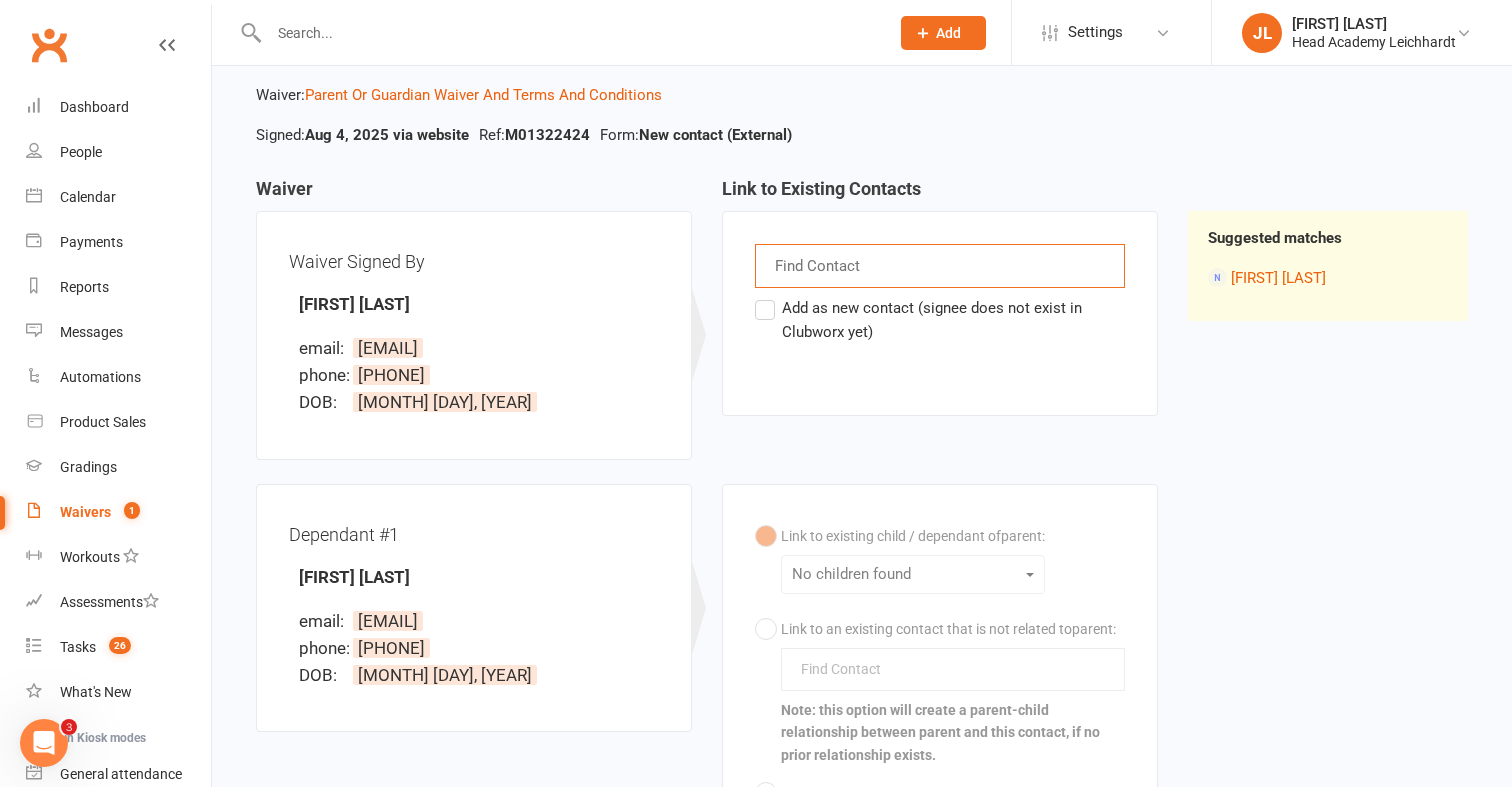 click on "Find Contact" at bounding box center [940, 266] 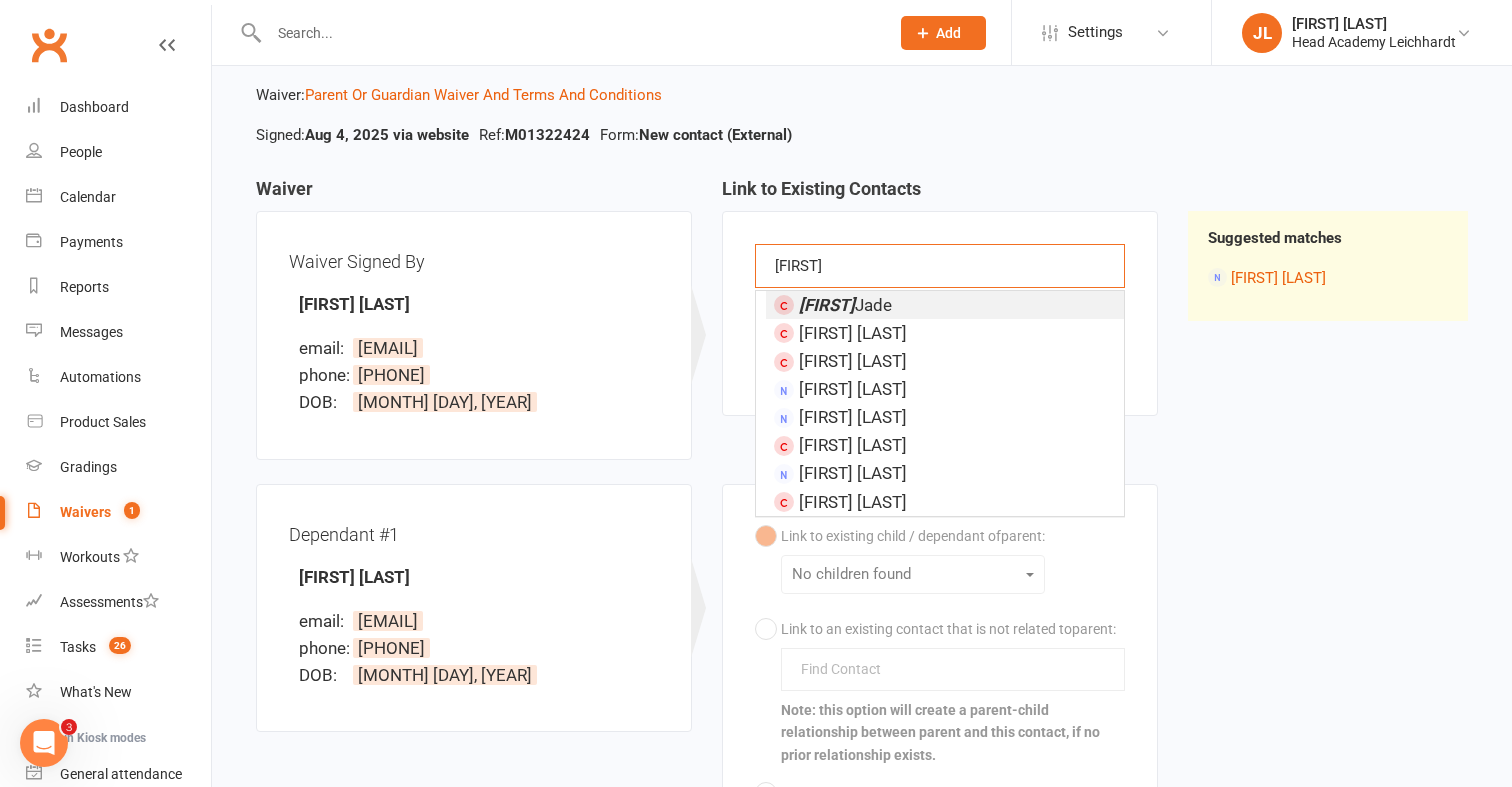 type on "[FIRST]" 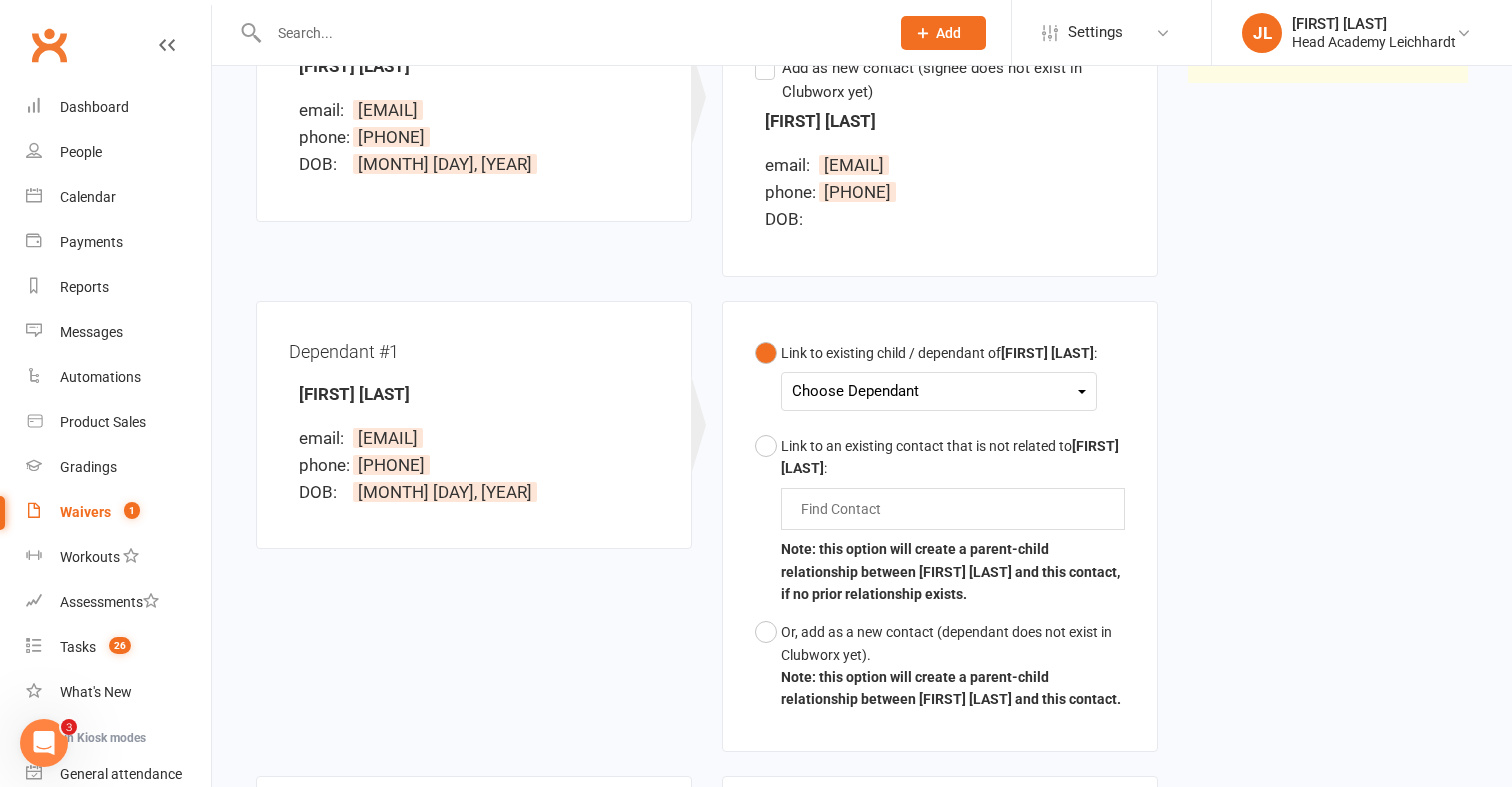 scroll, scrollTop: 355, scrollLeft: 0, axis: vertical 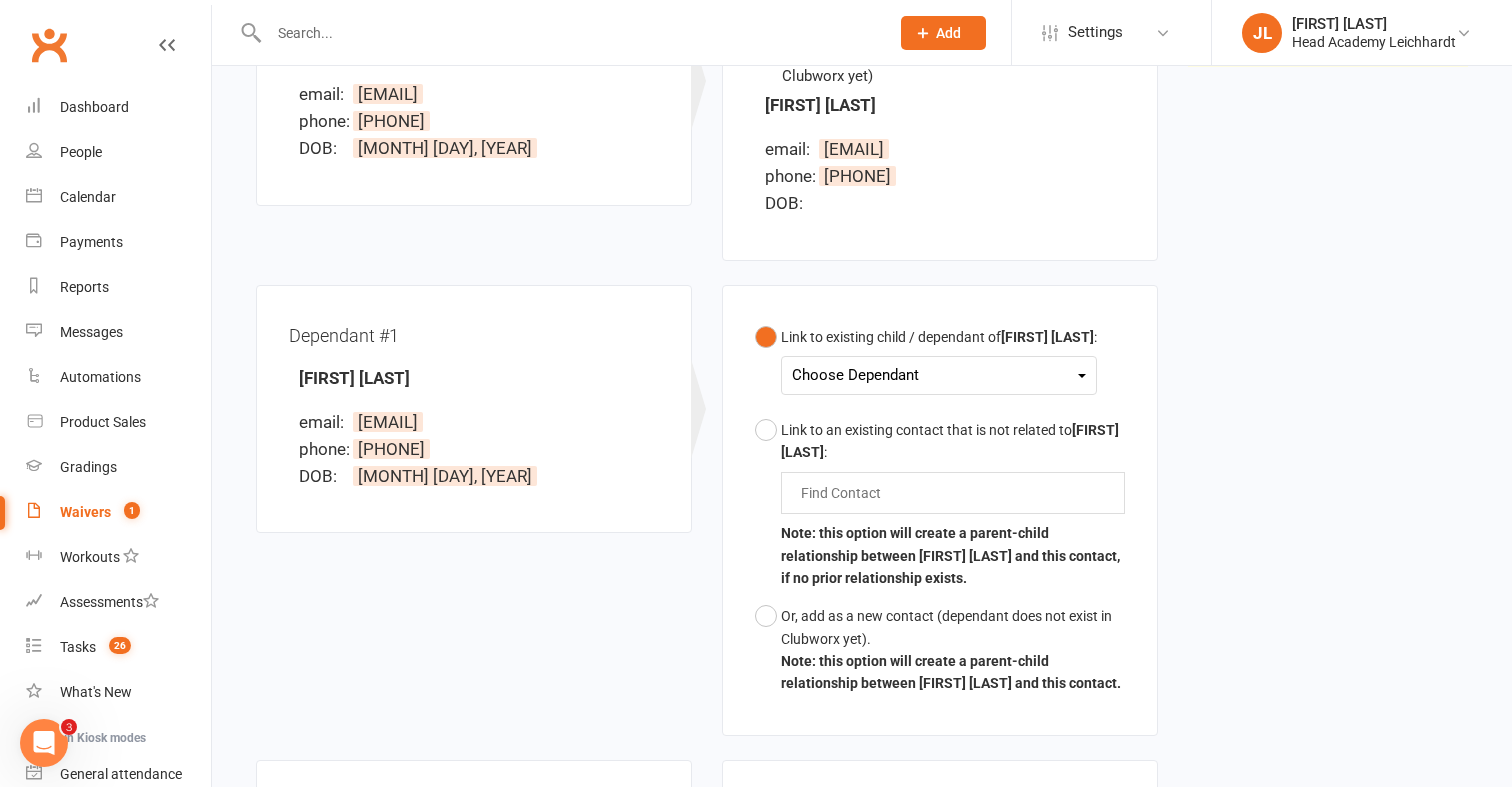 click on "Choose Dependant" at bounding box center [939, 375] 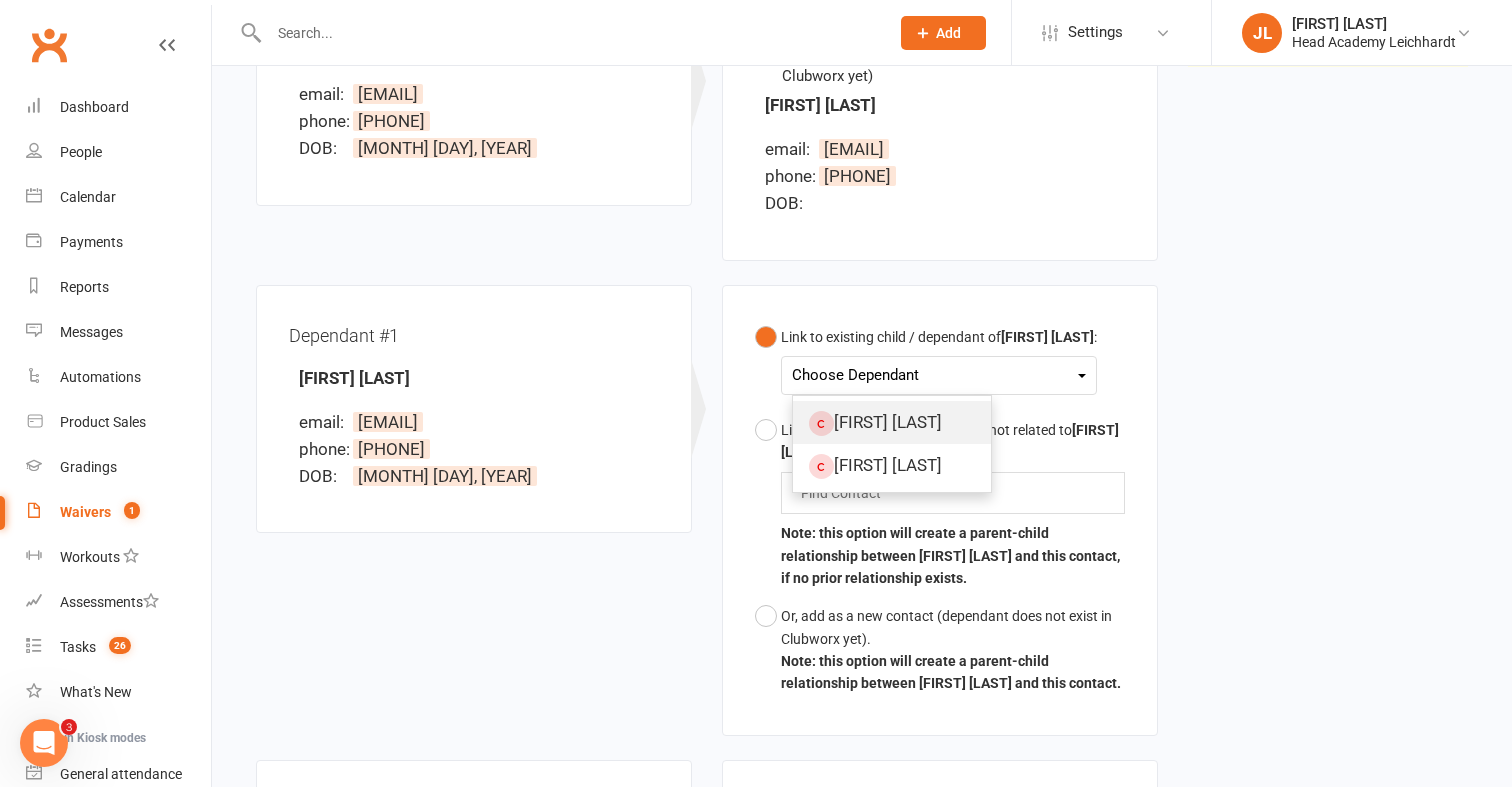 click on "[FIRST] [LAST]" at bounding box center (892, 422) 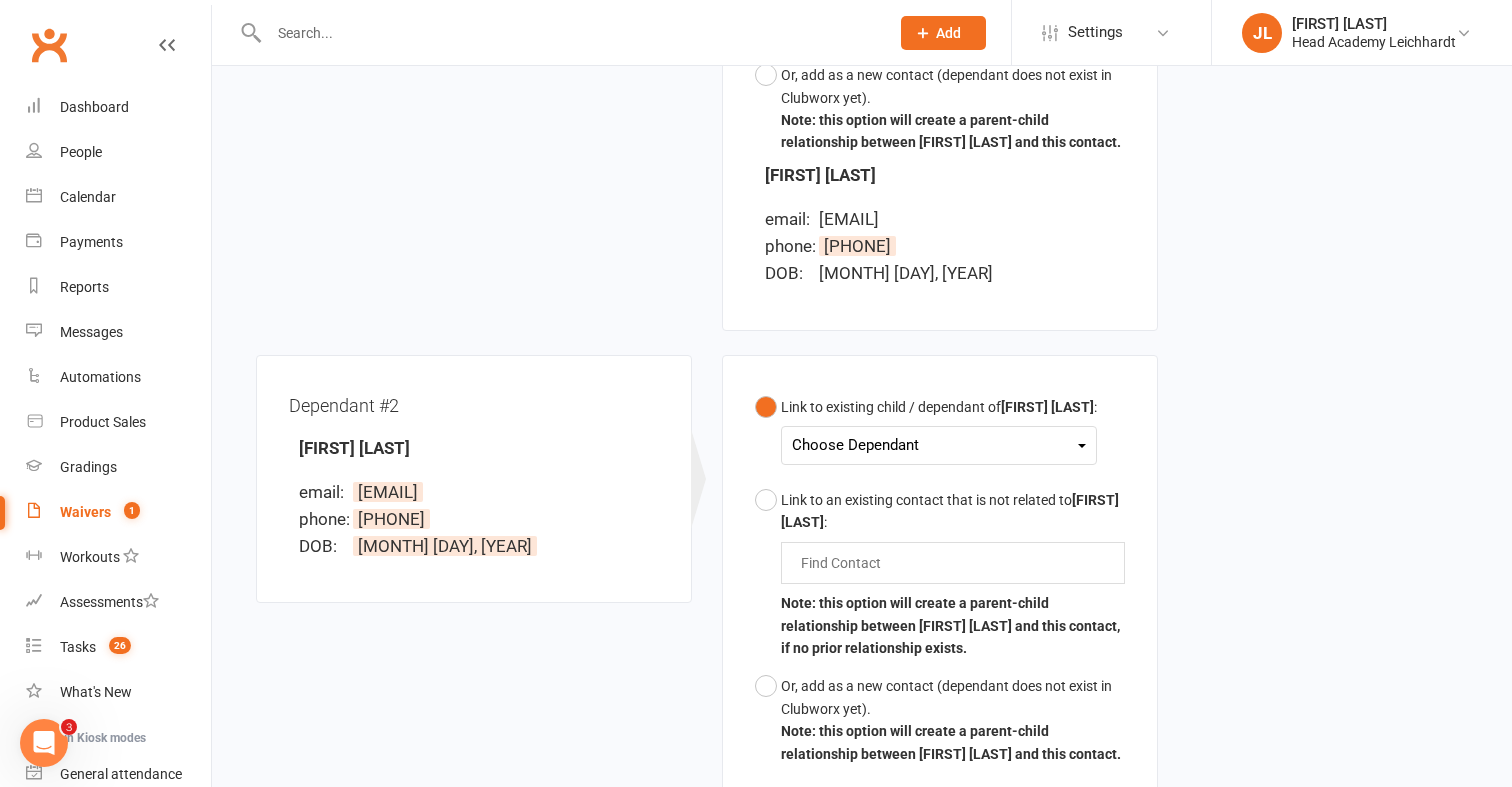 scroll, scrollTop: 895, scrollLeft: 0, axis: vertical 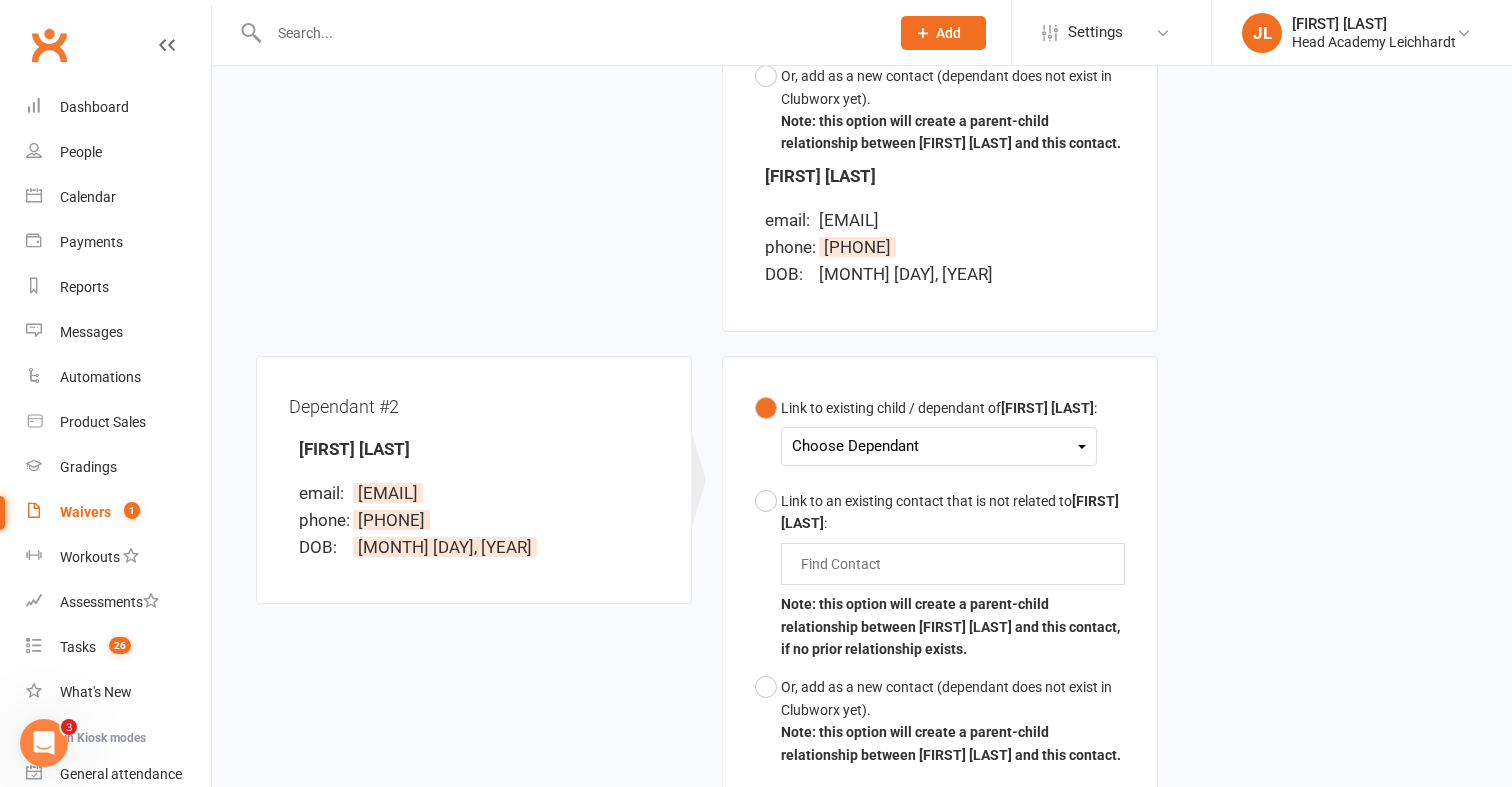 click on "Link to existing child / dependant of  [FIRST] [LAST] :  Choose Dependant   [FIRST] [LAST]  [FIRST] [LAST]" at bounding box center [926, 435] 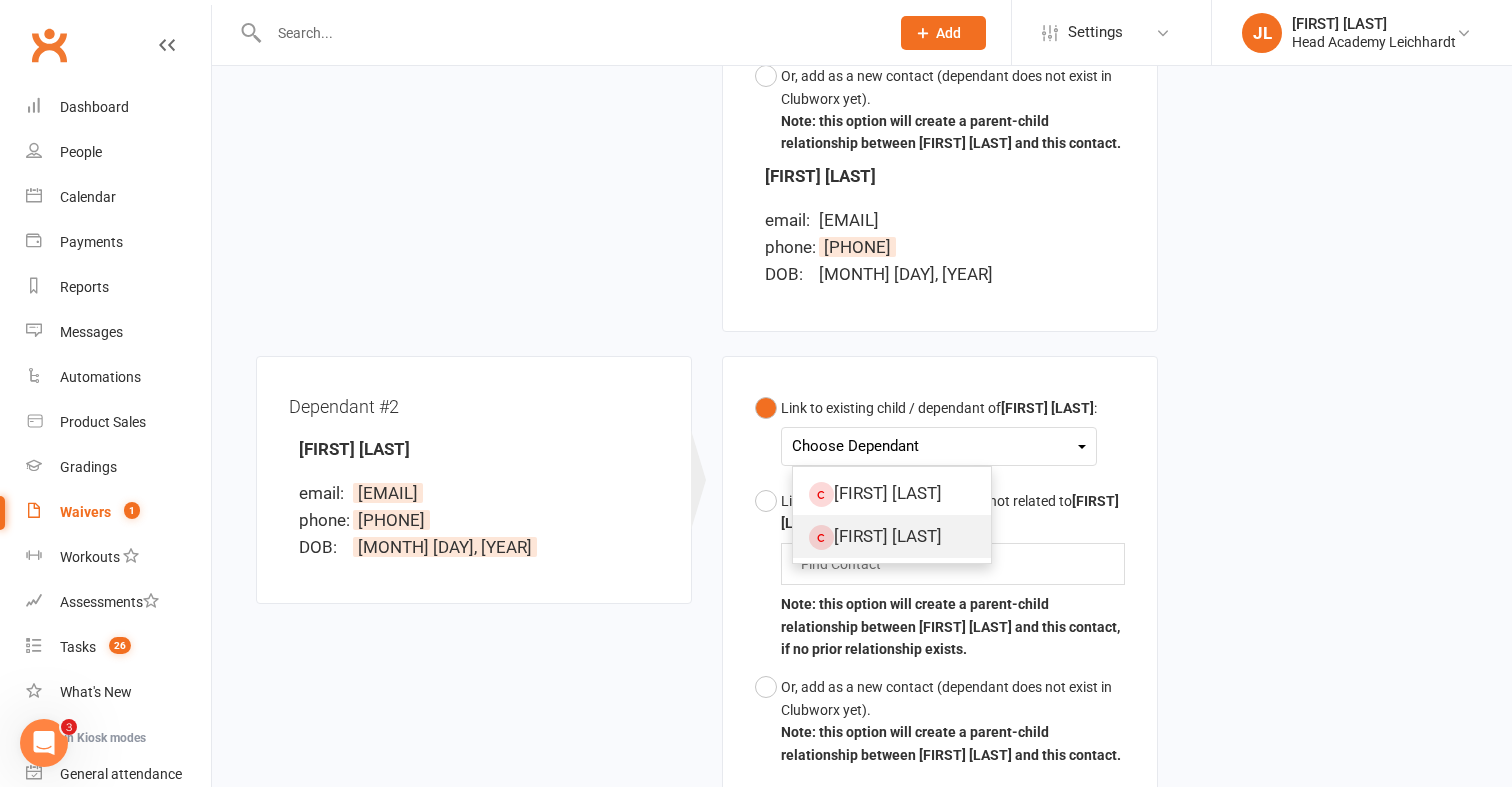click on "[FIRST] [LAST]" at bounding box center (892, 536) 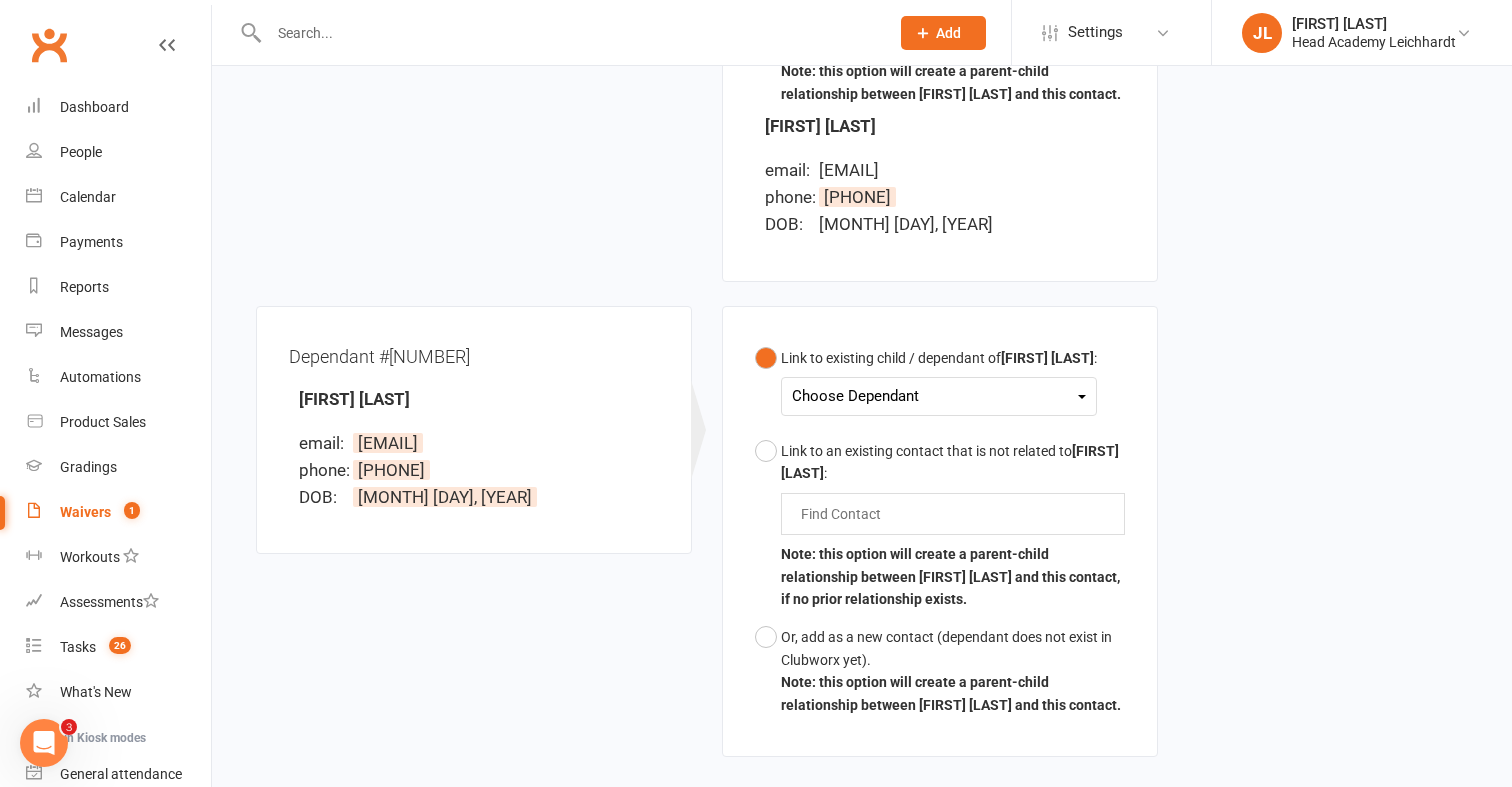 scroll, scrollTop: 1567, scrollLeft: 0, axis: vertical 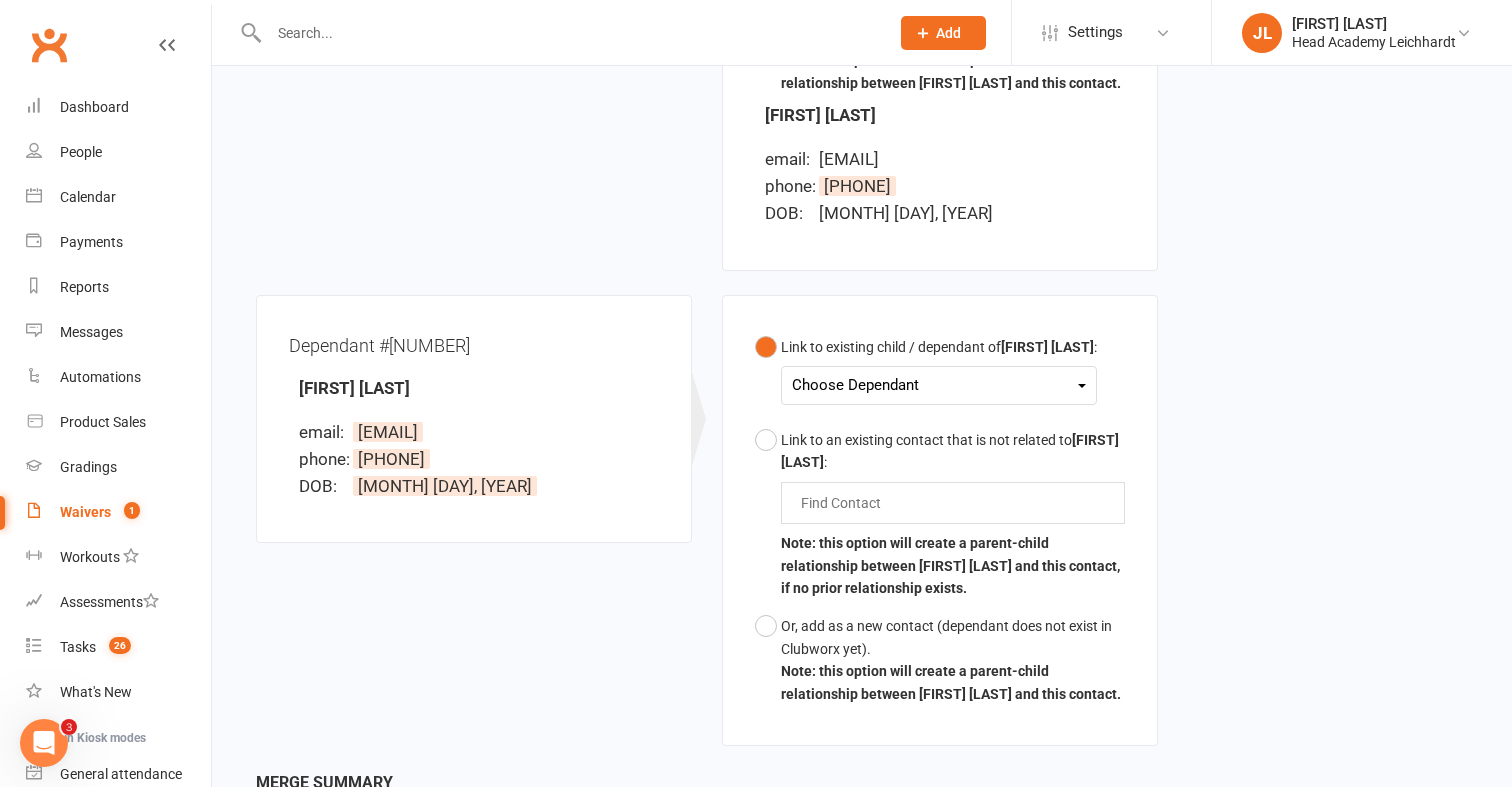 click on "Choose Dependant   [FIRST] [LAST]  [FIRST] [LAST]" at bounding box center [939, 385] 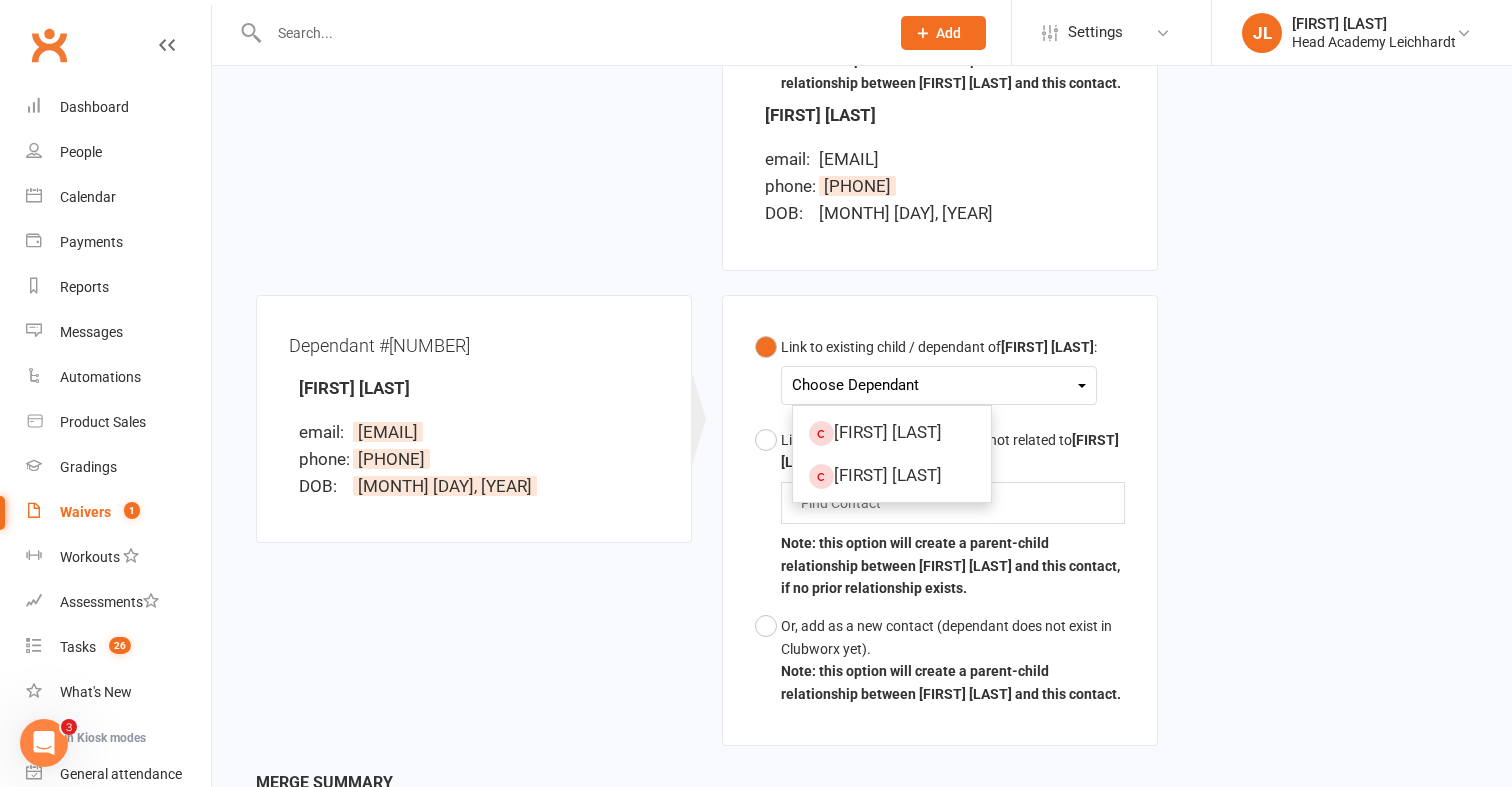 click on "Choose Dependant" at bounding box center [939, 385] 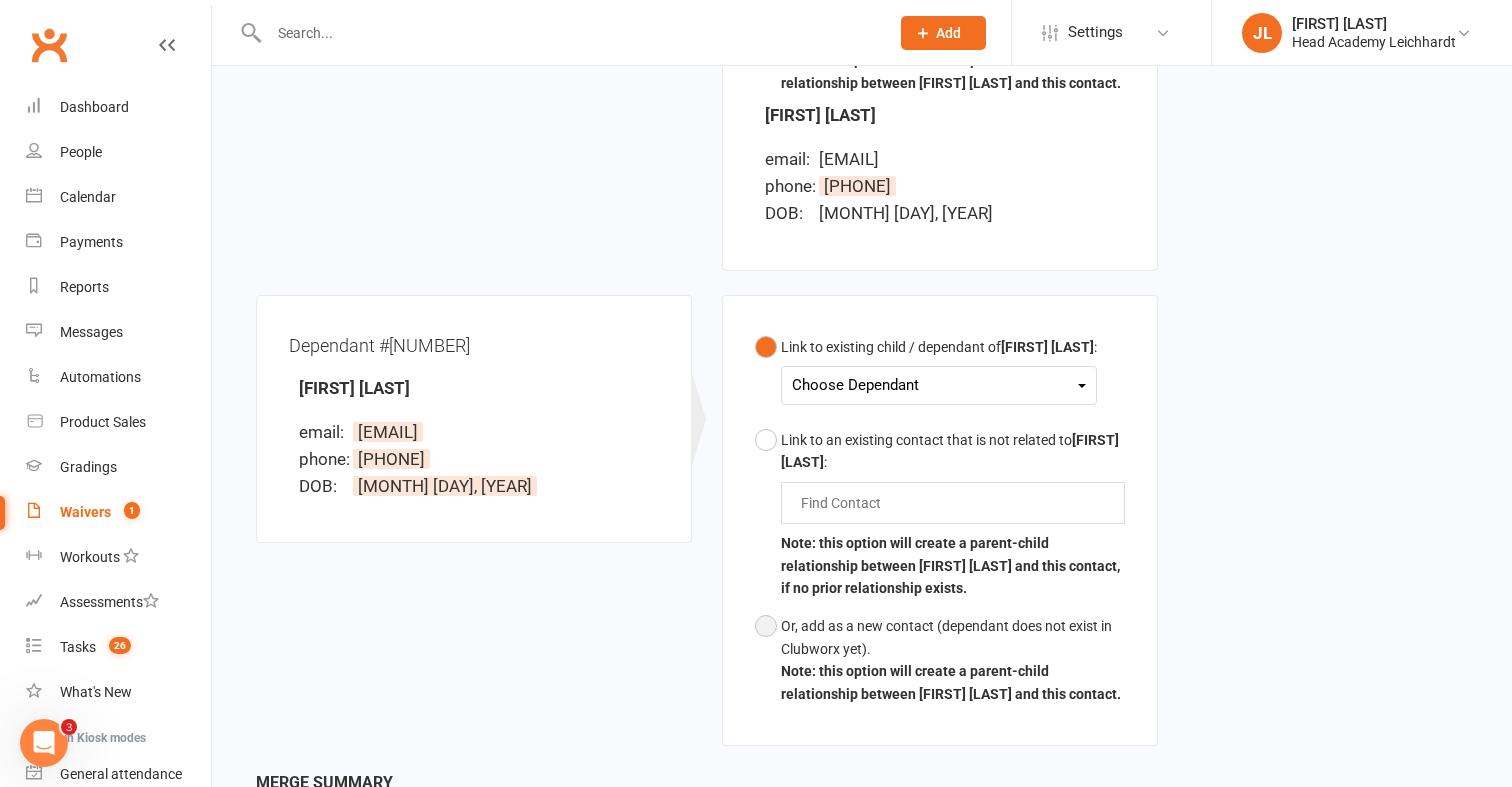 click on "Or, add as a new contact (dependant does not exist in Clubworx yet). Note: this option will create a parent-child relationship between [FIRST] [LAST] and this contact." at bounding box center [940, 660] 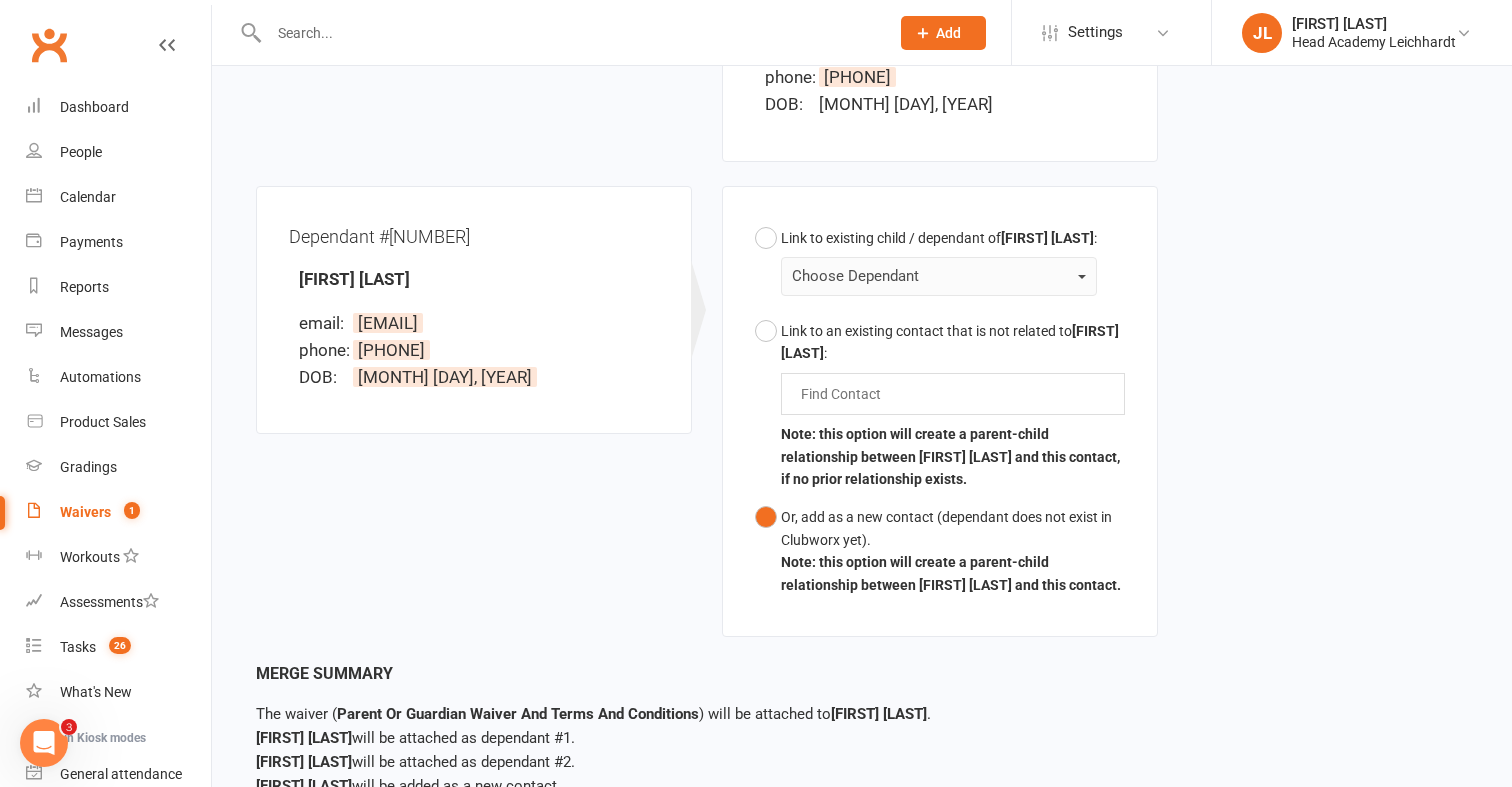 scroll, scrollTop: 1830, scrollLeft: 0, axis: vertical 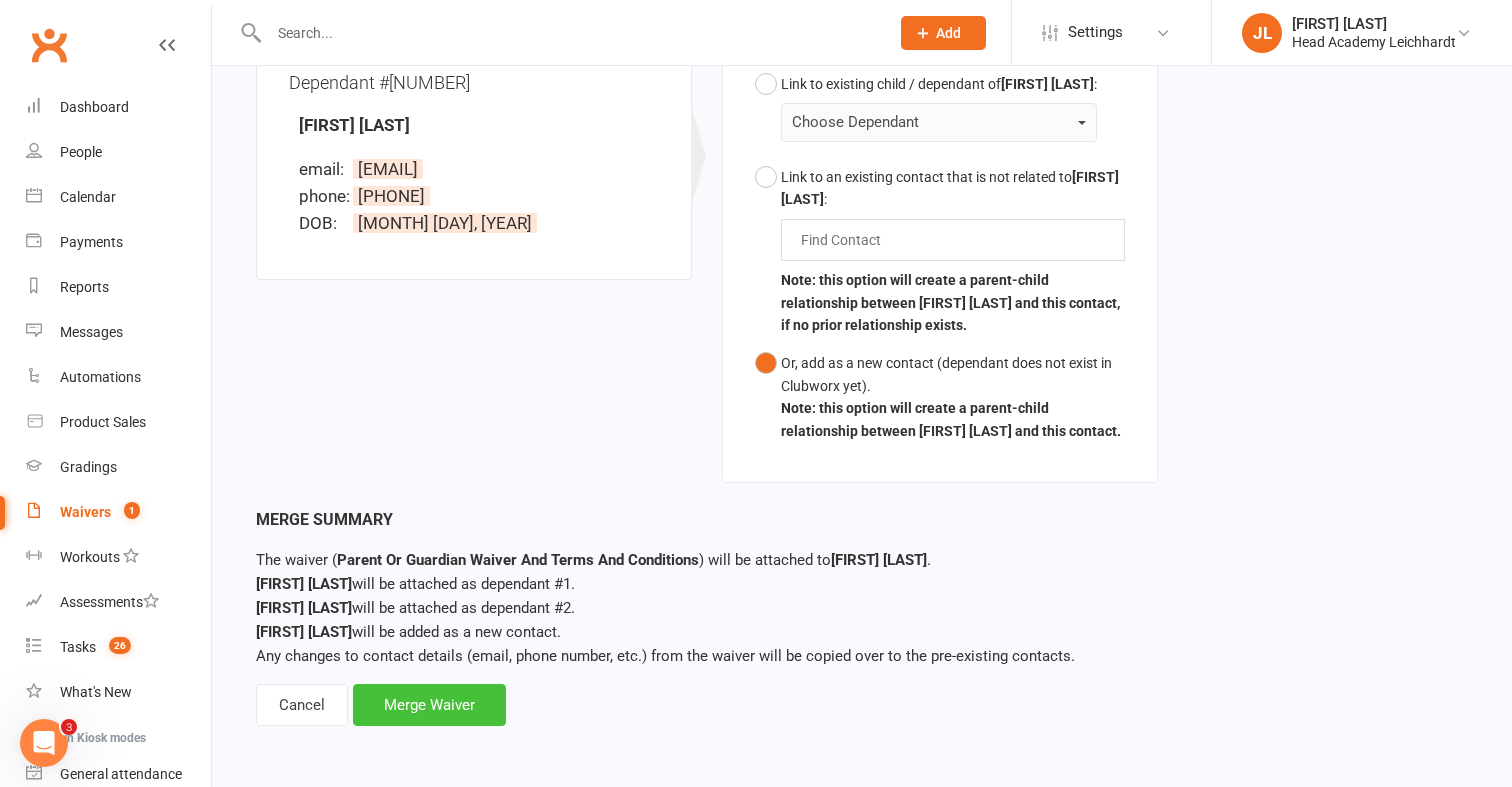 click on "Merge Waiver" at bounding box center [429, 705] 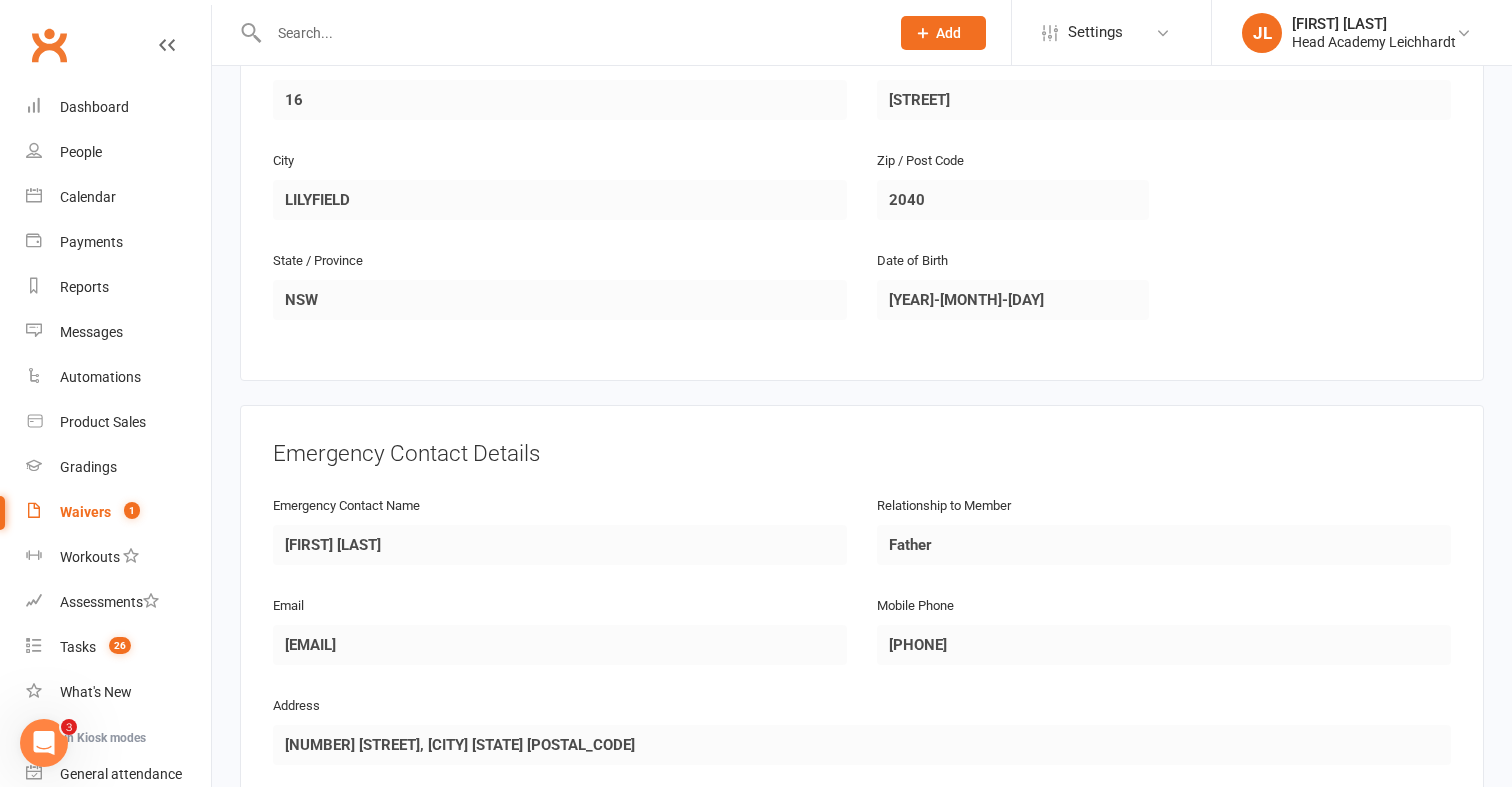 scroll, scrollTop: 2620, scrollLeft: 0, axis: vertical 